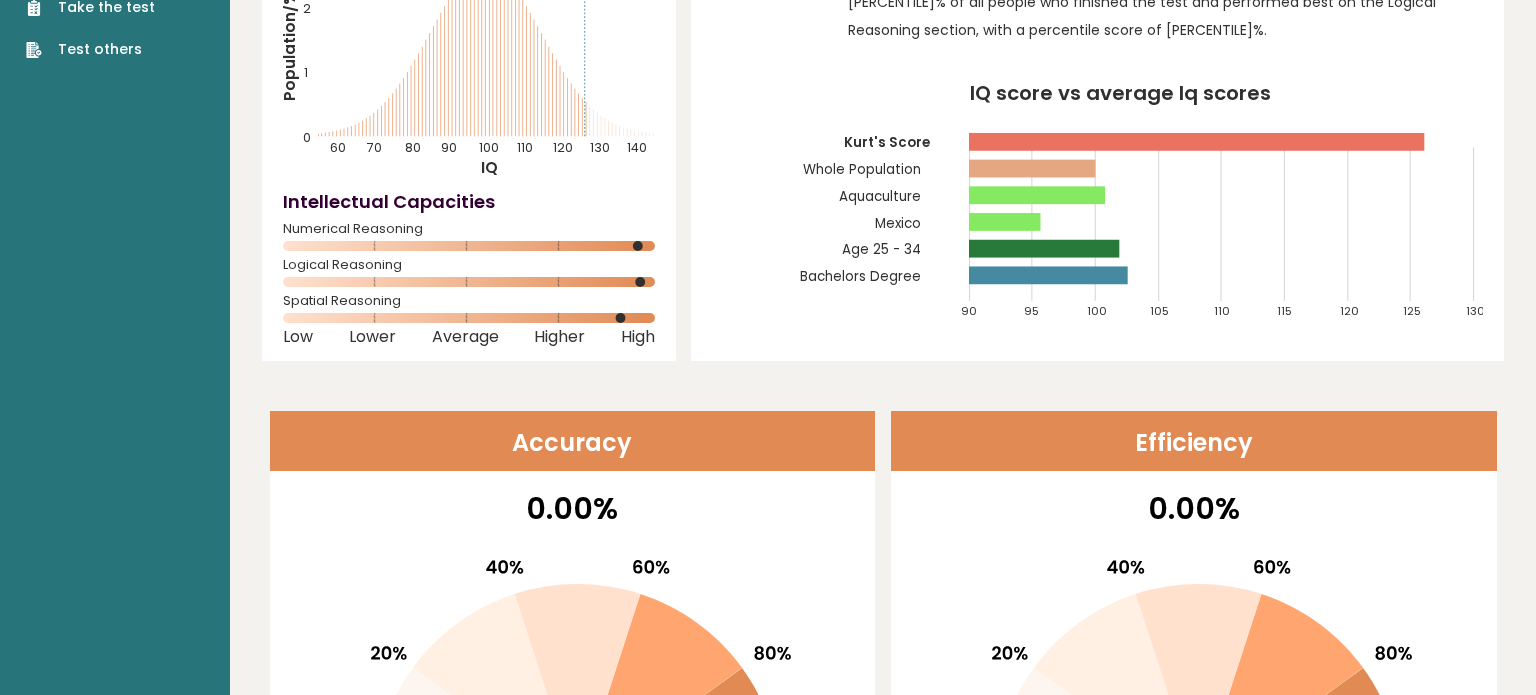 scroll, scrollTop: 0, scrollLeft: 0, axis: both 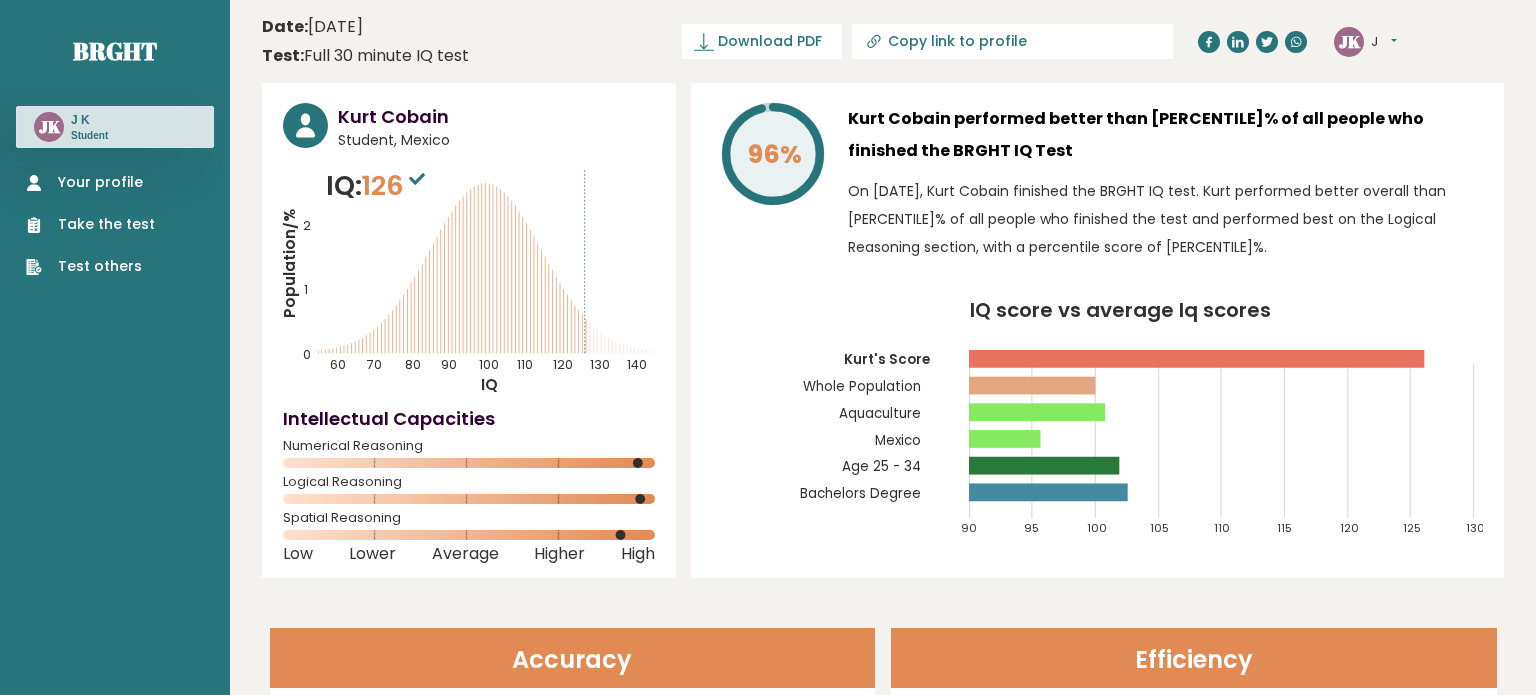 click on "Take the test" at bounding box center (90, 224) 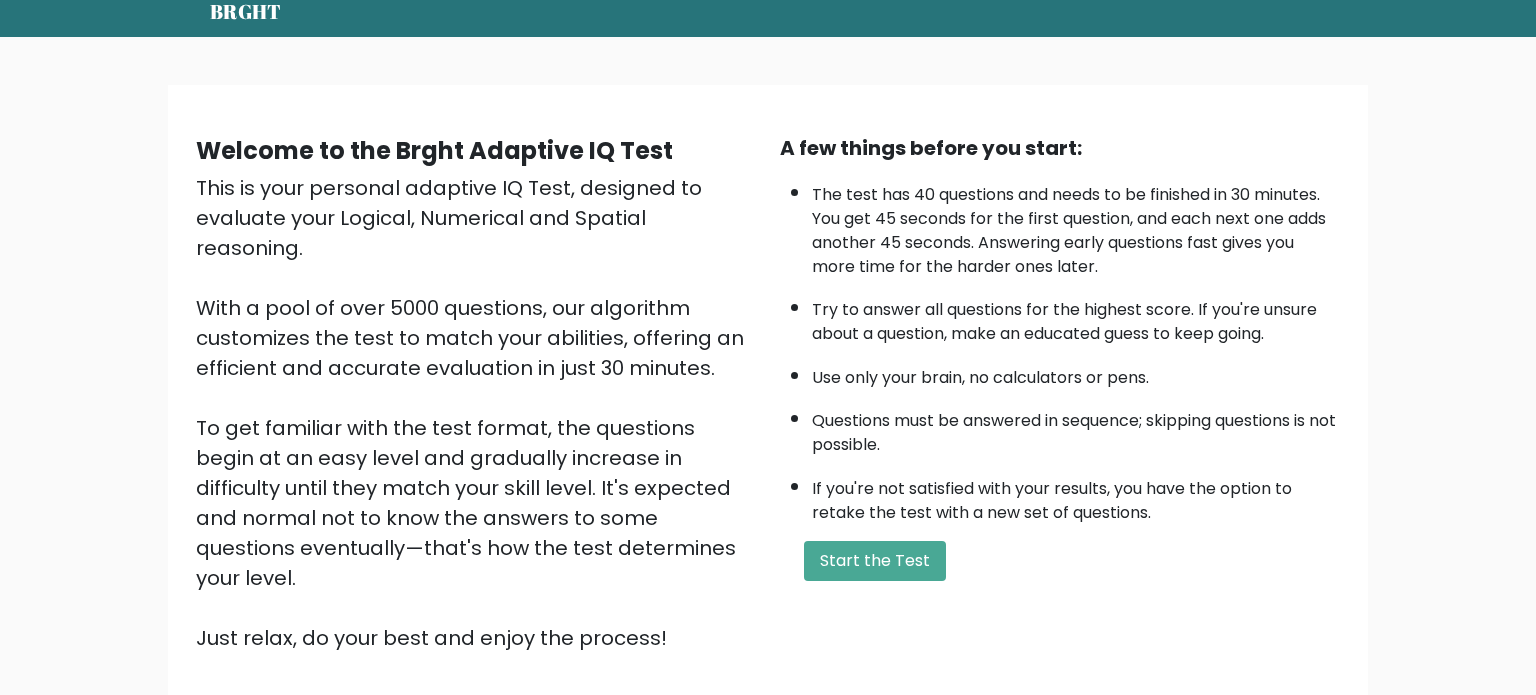 scroll, scrollTop: 72, scrollLeft: 0, axis: vertical 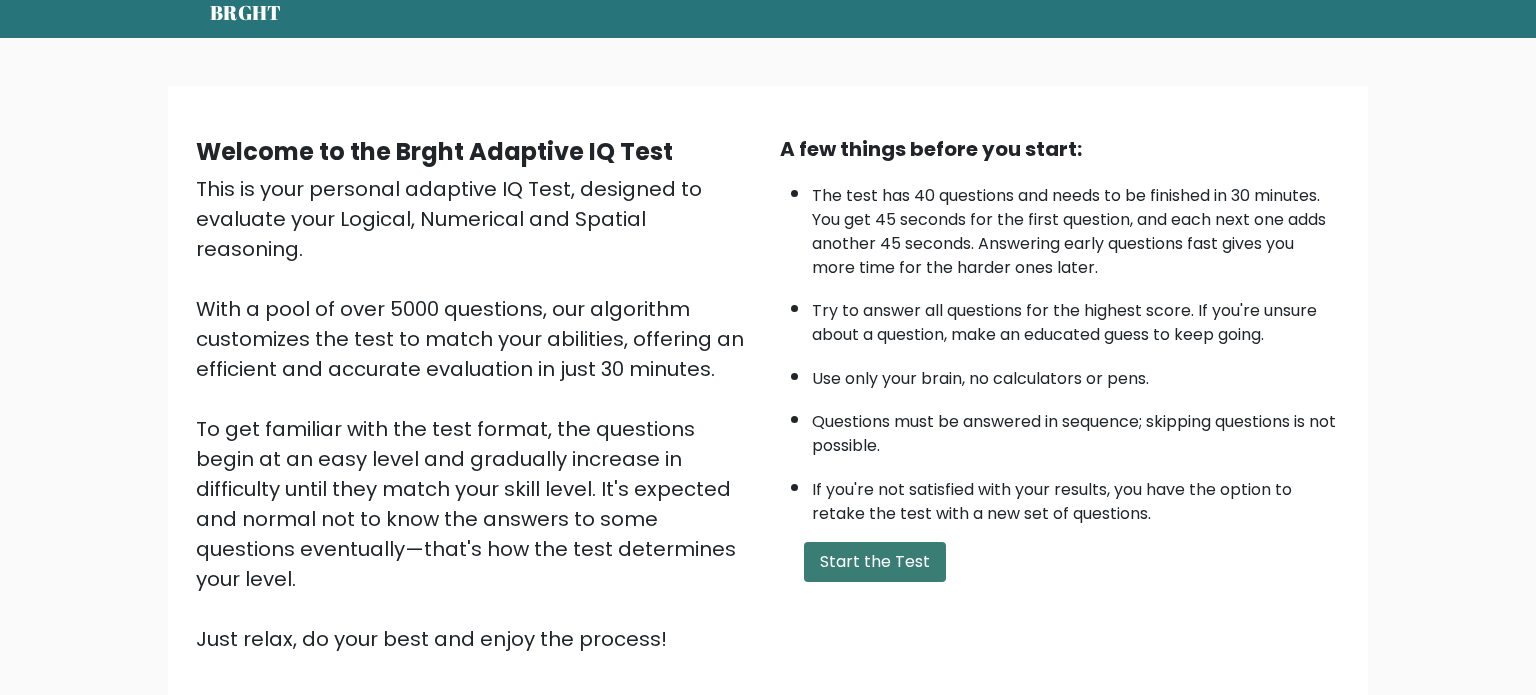 click on "Start the Test" at bounding box center [875, 562] 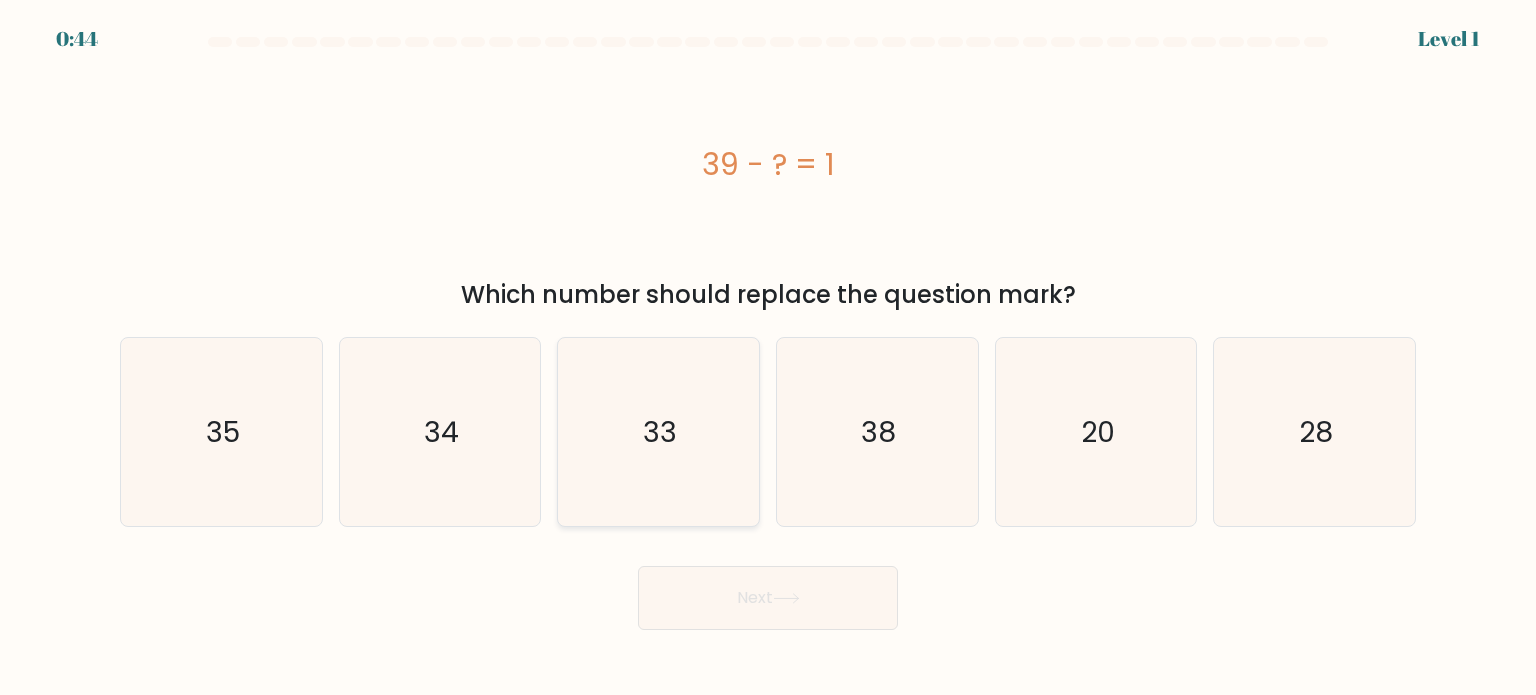 scroll, scrollTop: 0, scrollLeft: 0, axis: both 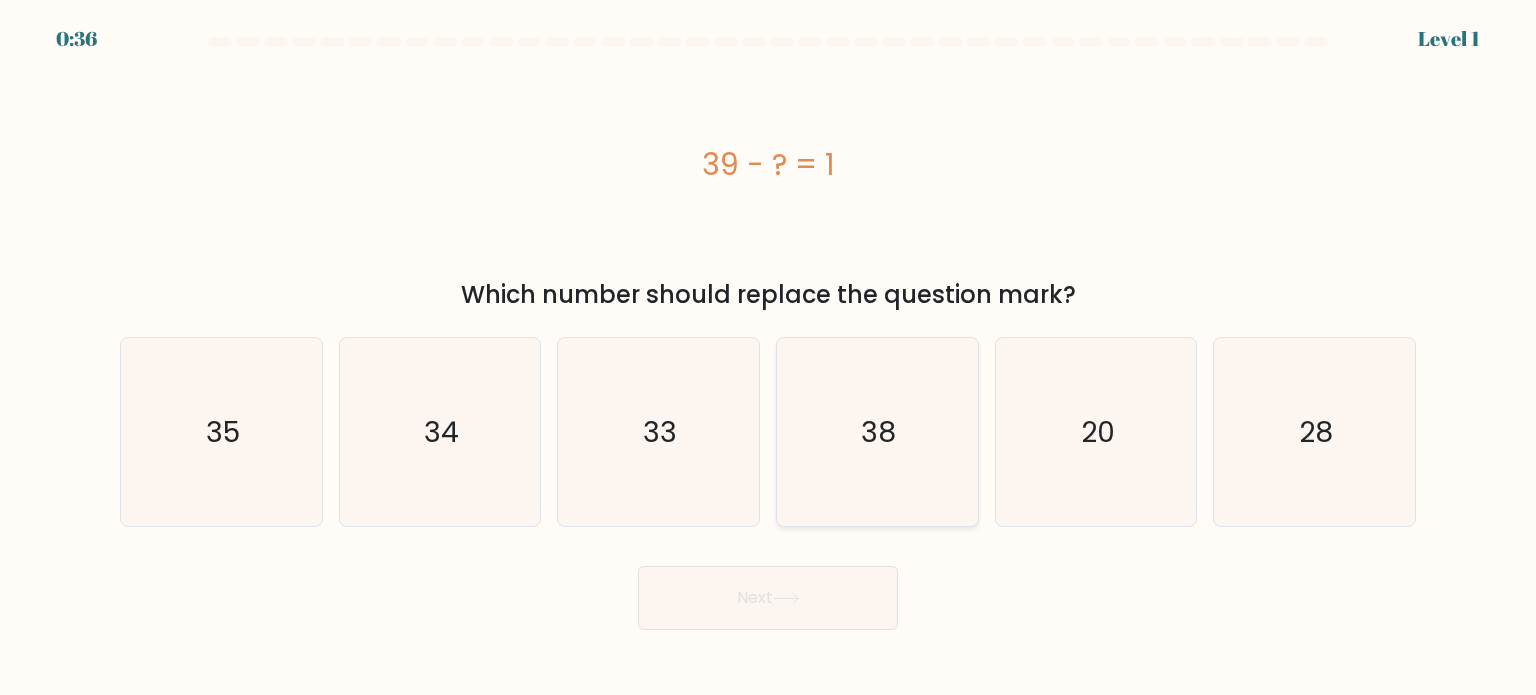 click on "38" 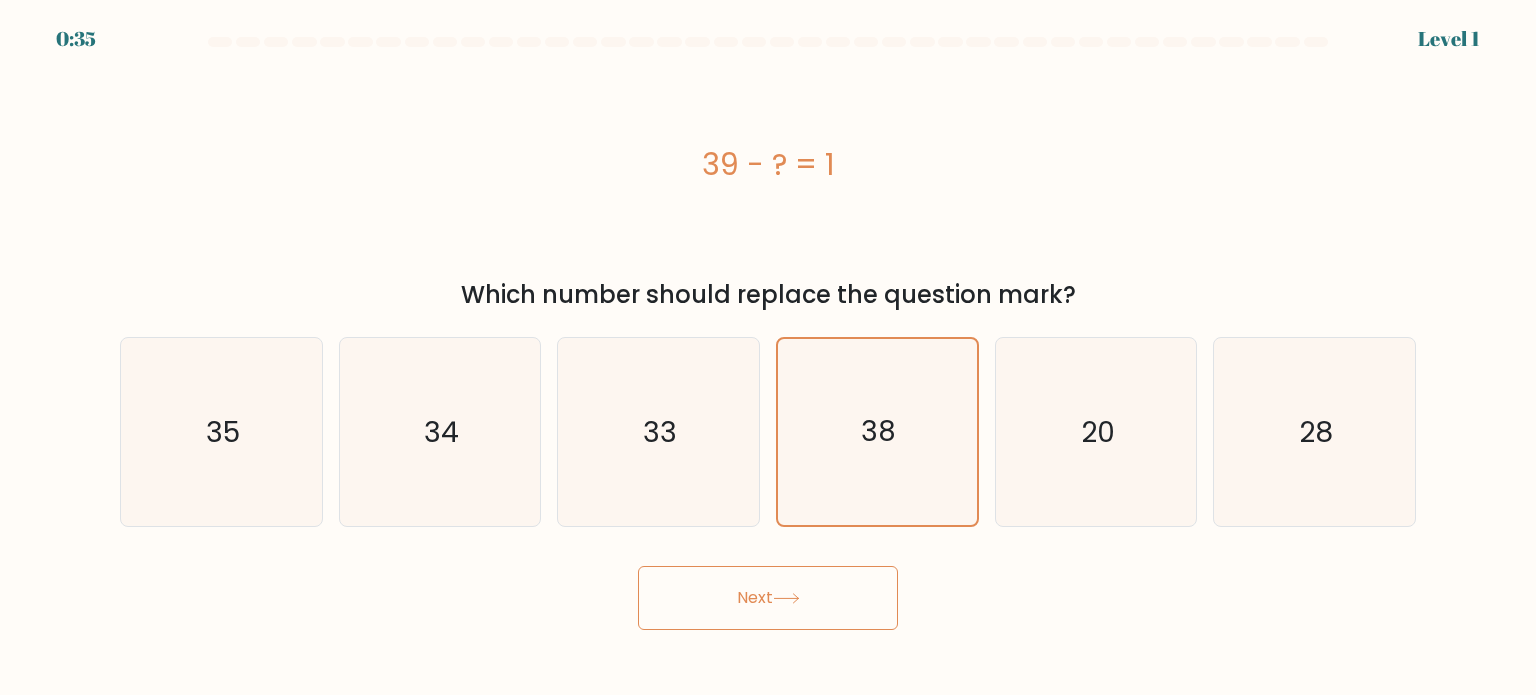 click on "Next" at bounding box center [768, 598] 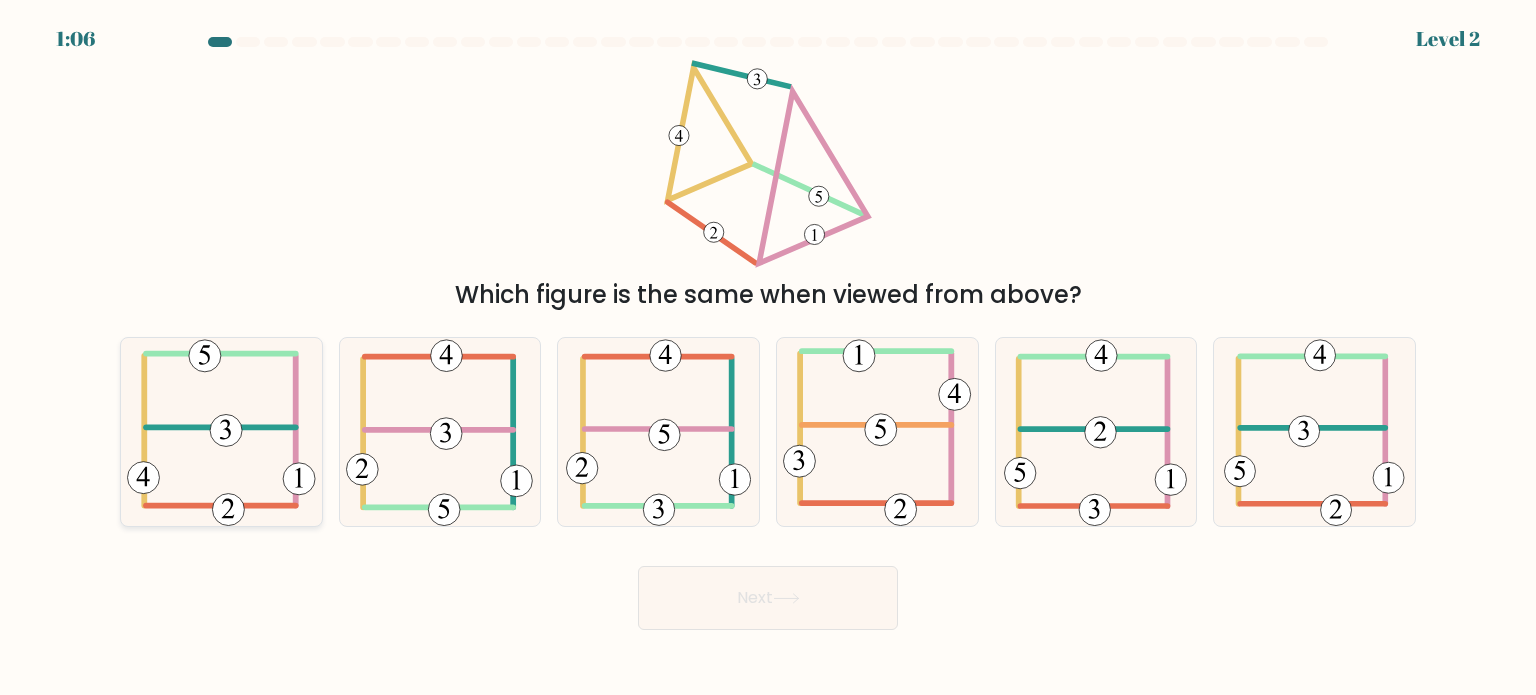 click 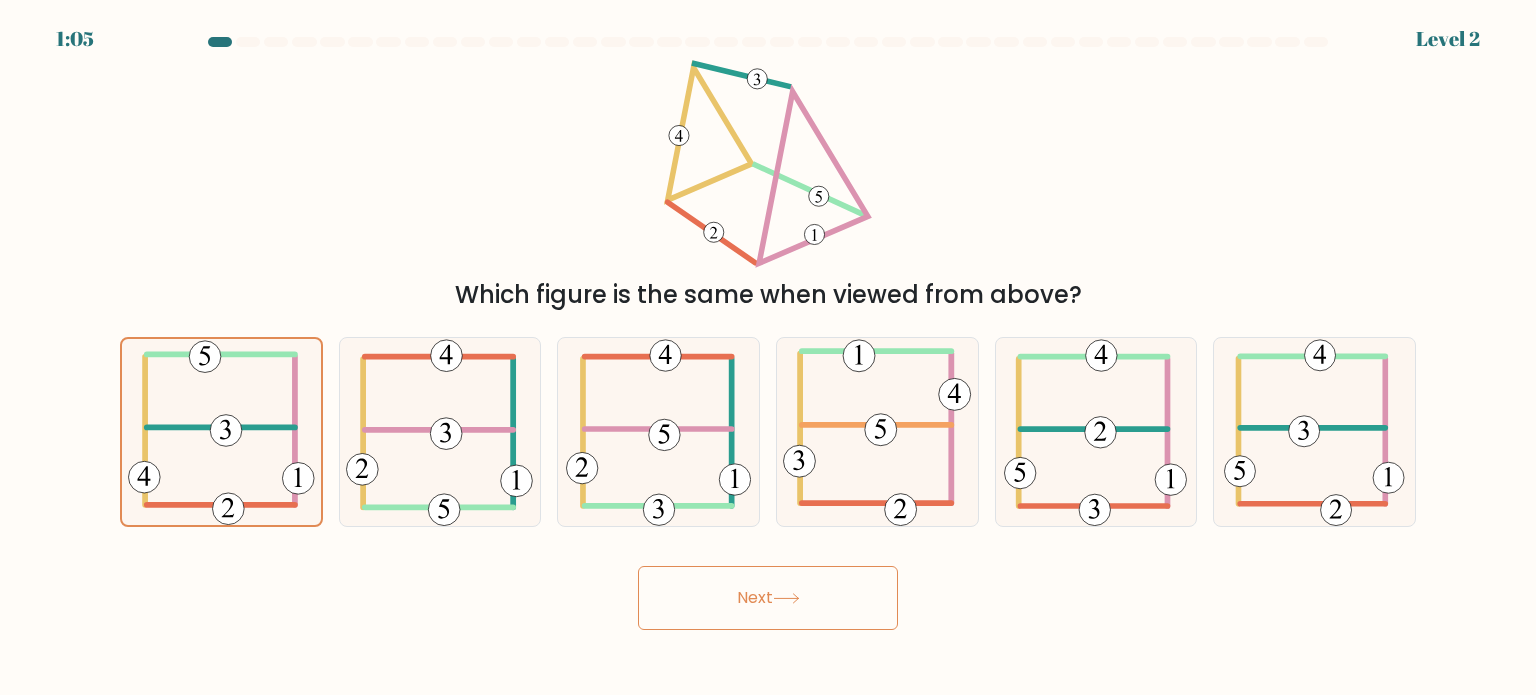 click on "Next" at bounding box center (768, 598) 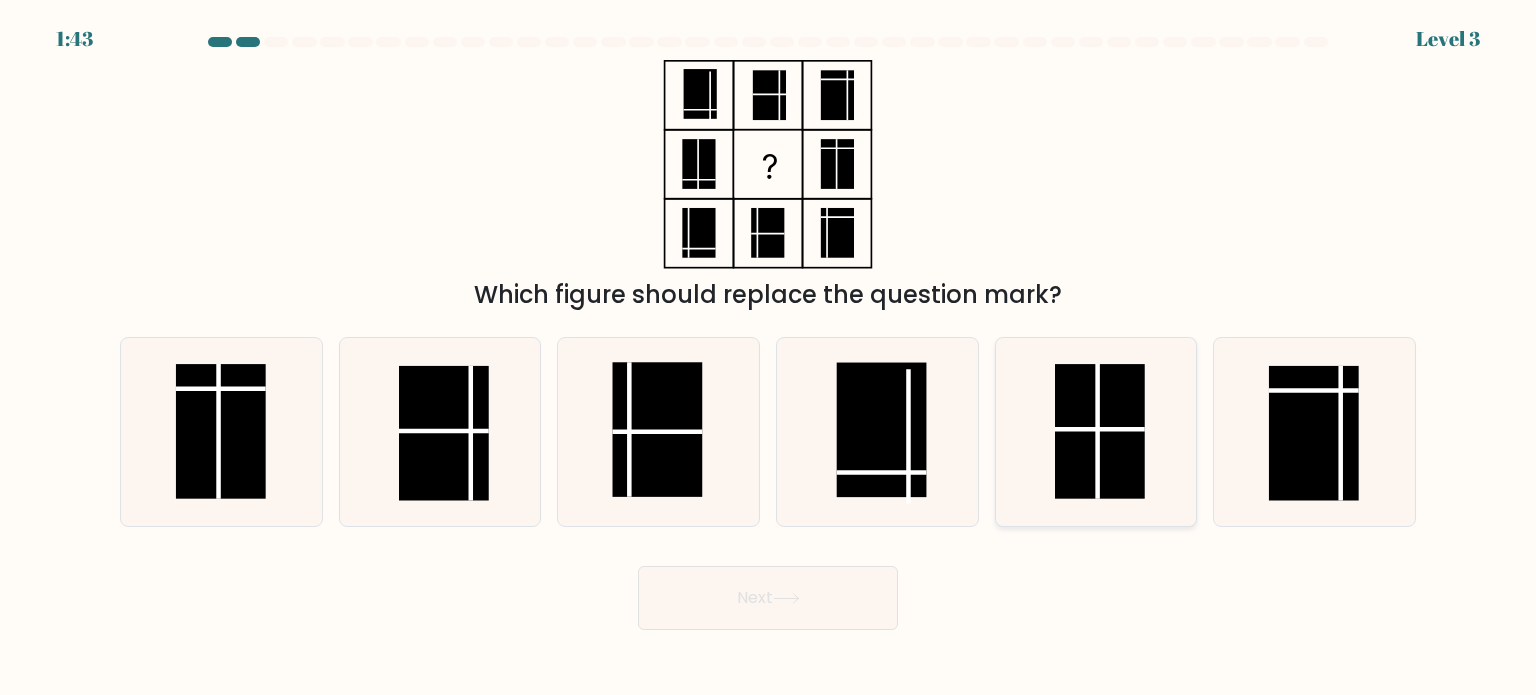 click 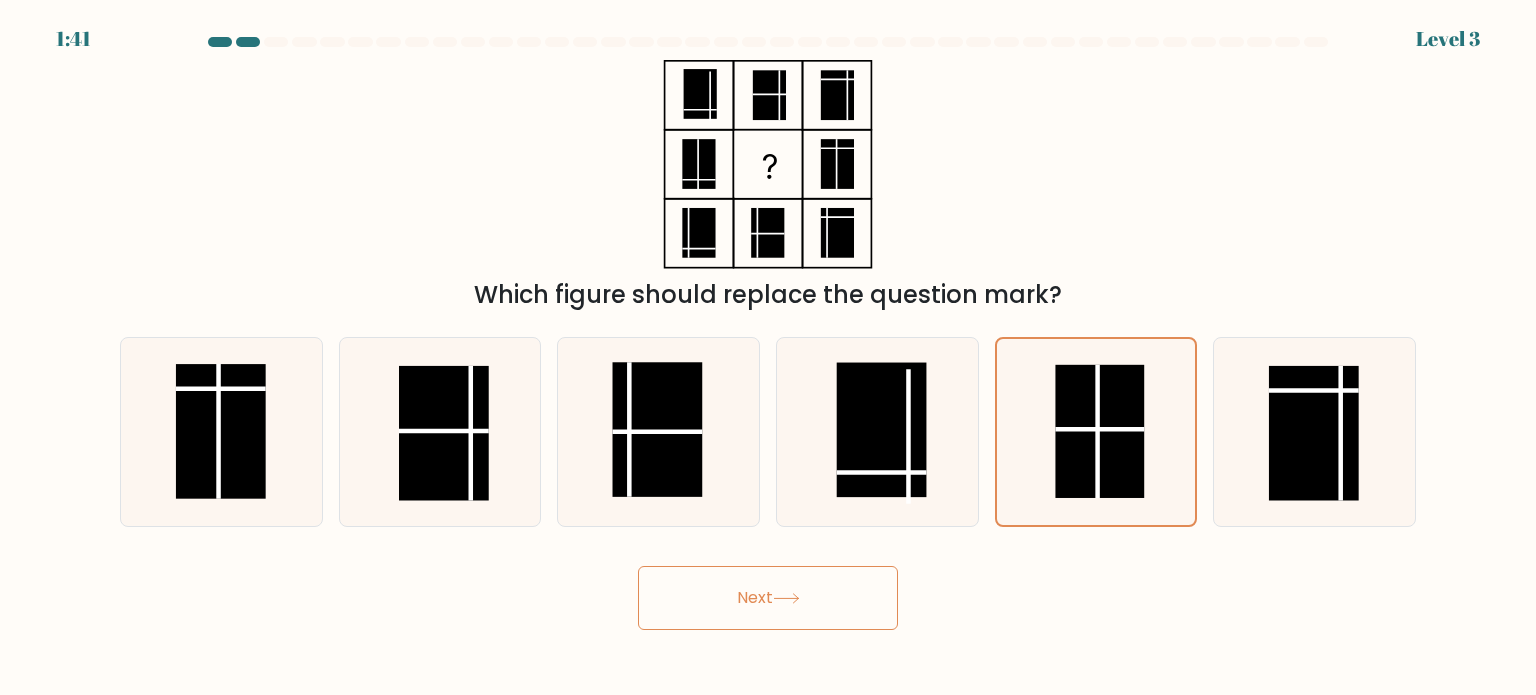 click on "Next" at bounding box center (768, 598) 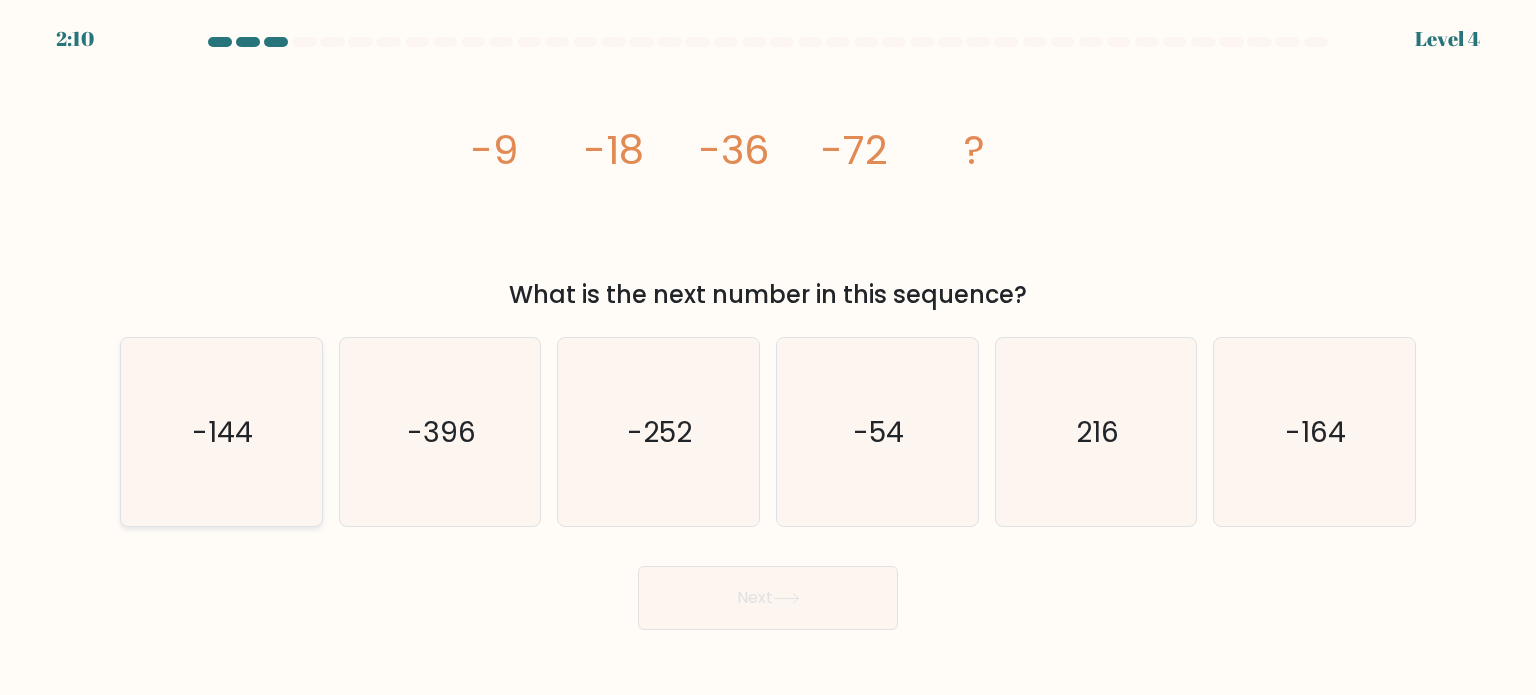 click on "-144" 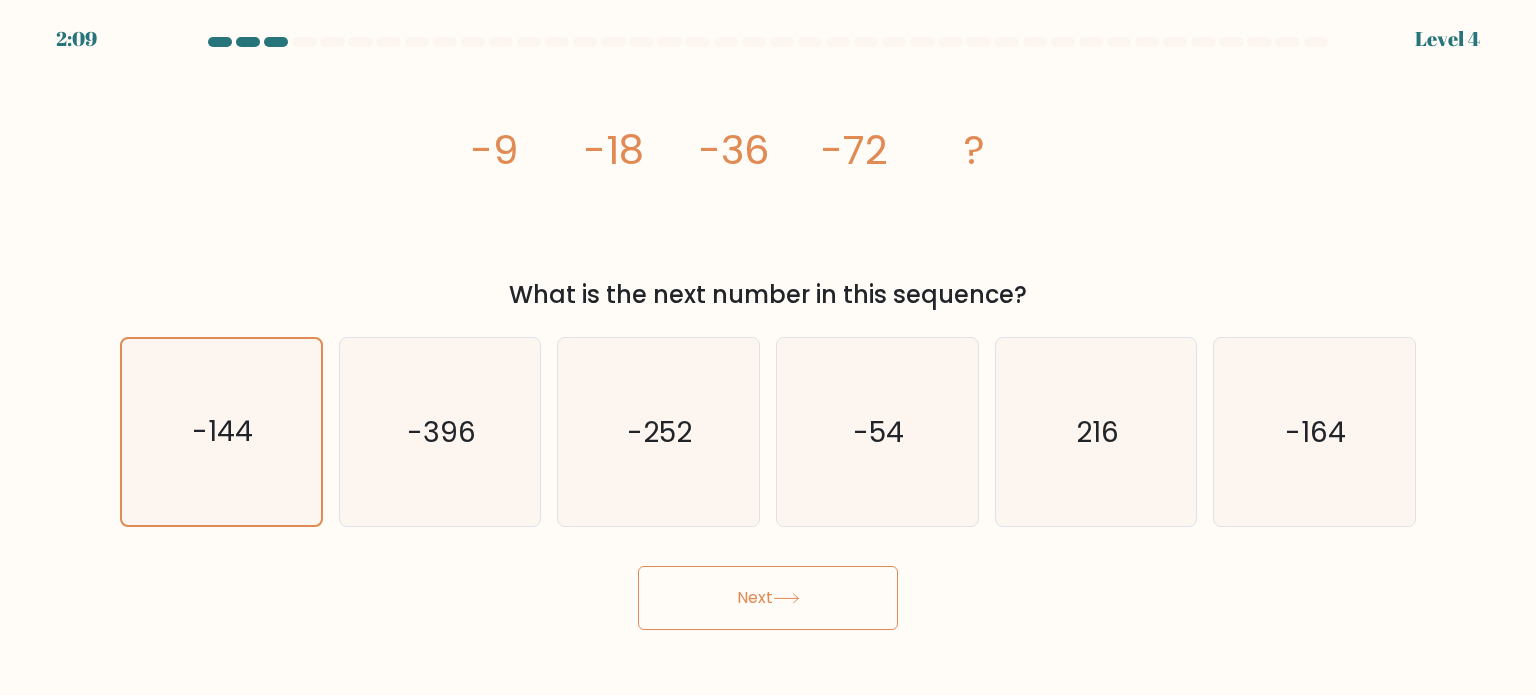 click on "Next" at bounding box center [768, 598] 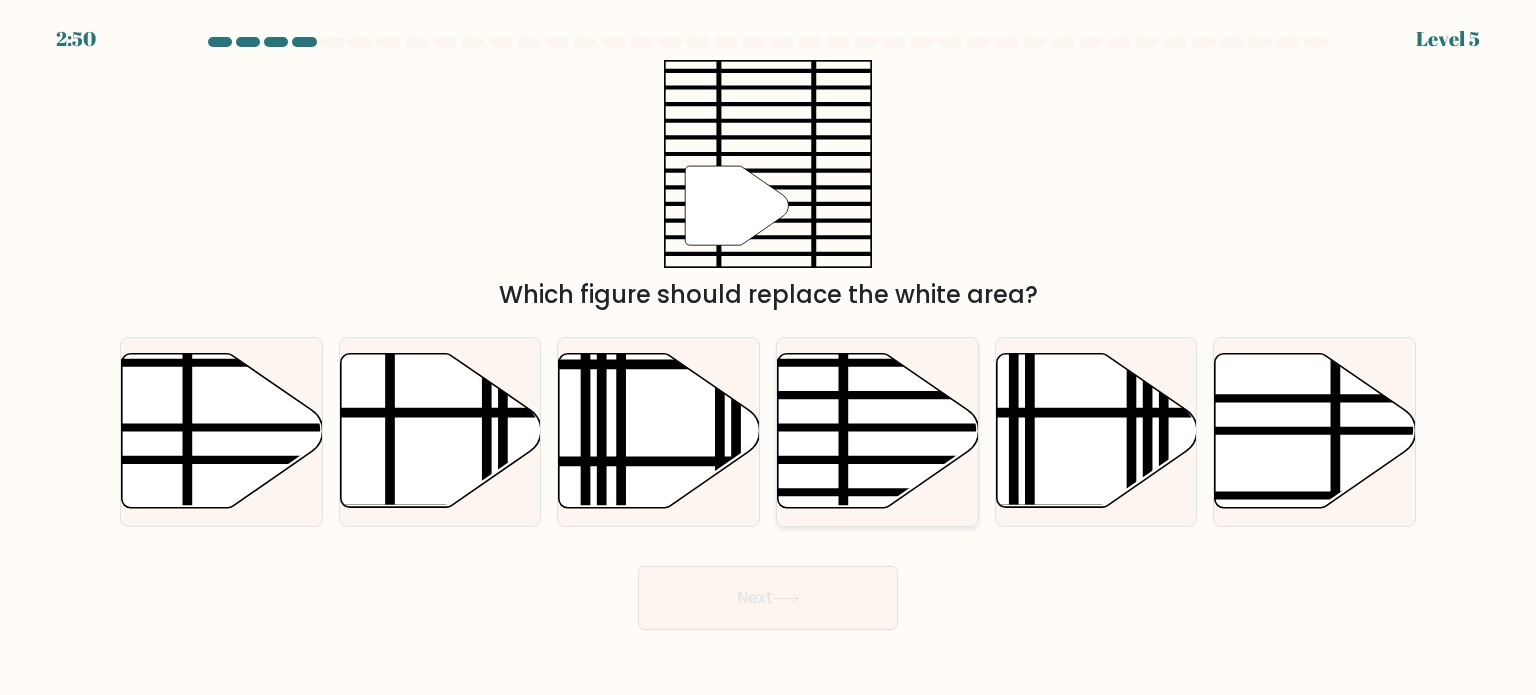 click 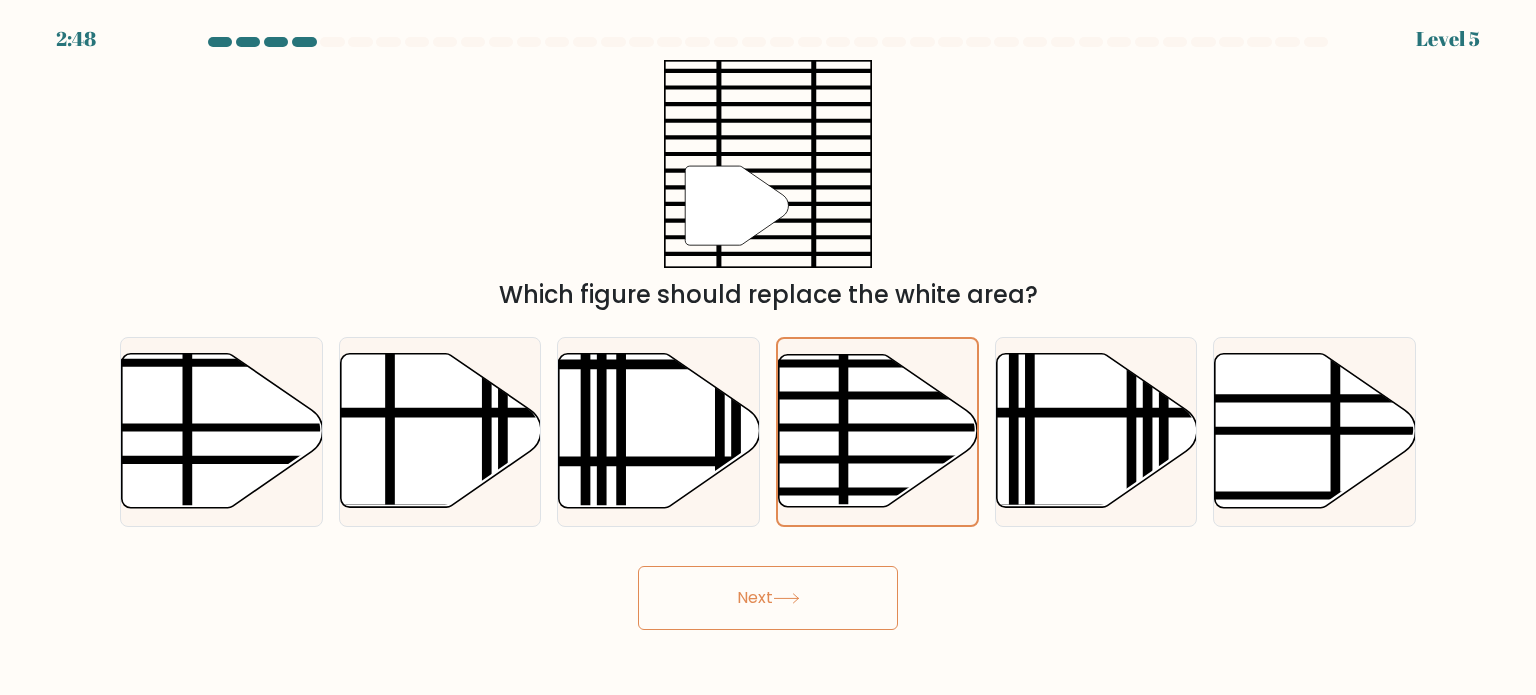 click on "Next" at bounding box center (768, 598) 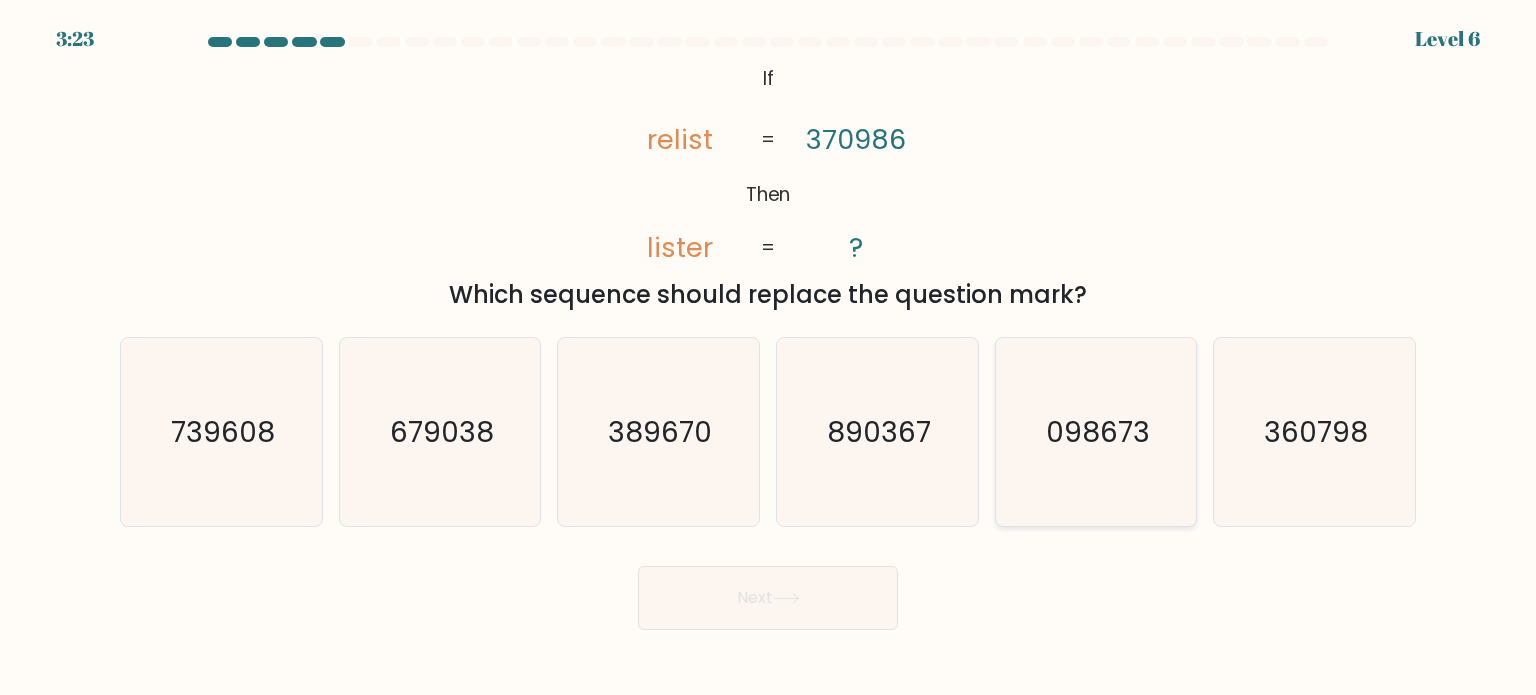 click on "098673" 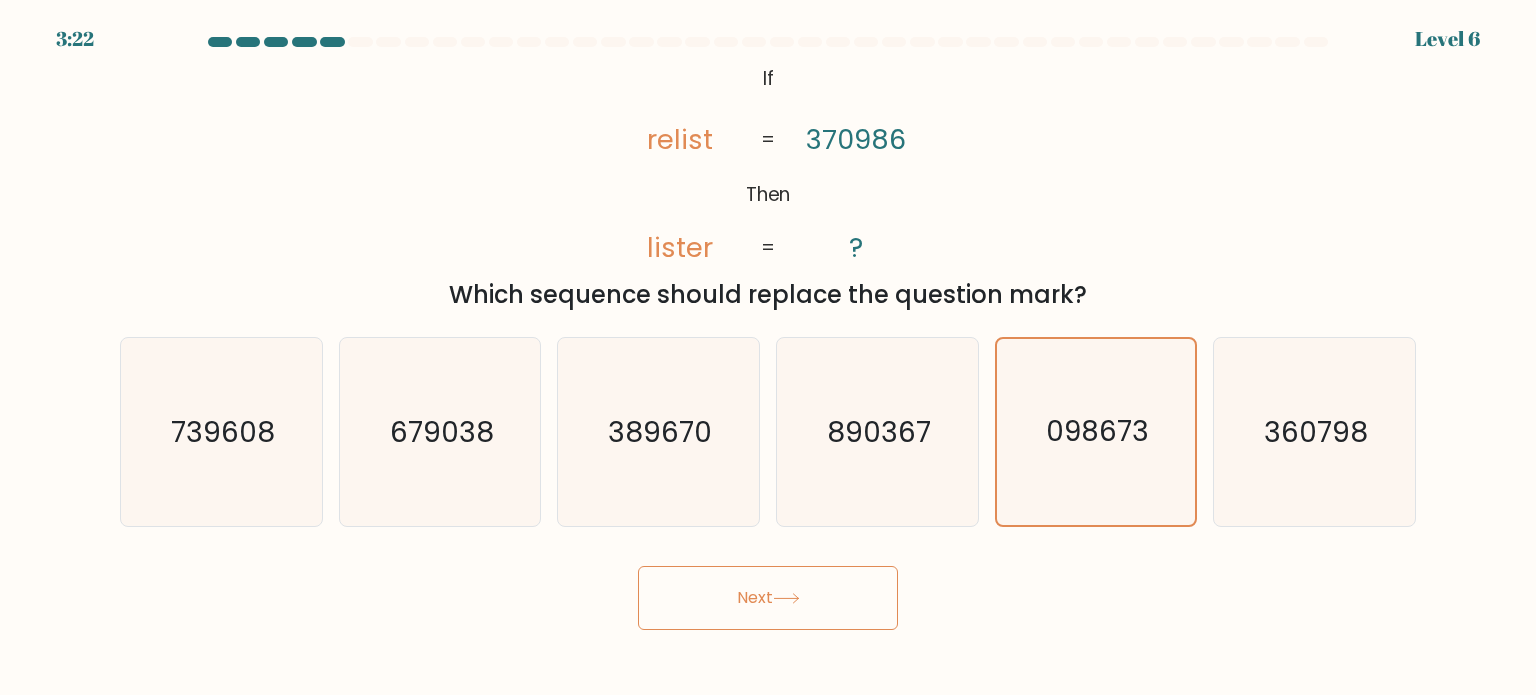 click on "Next" at bounding box center [768, 598] 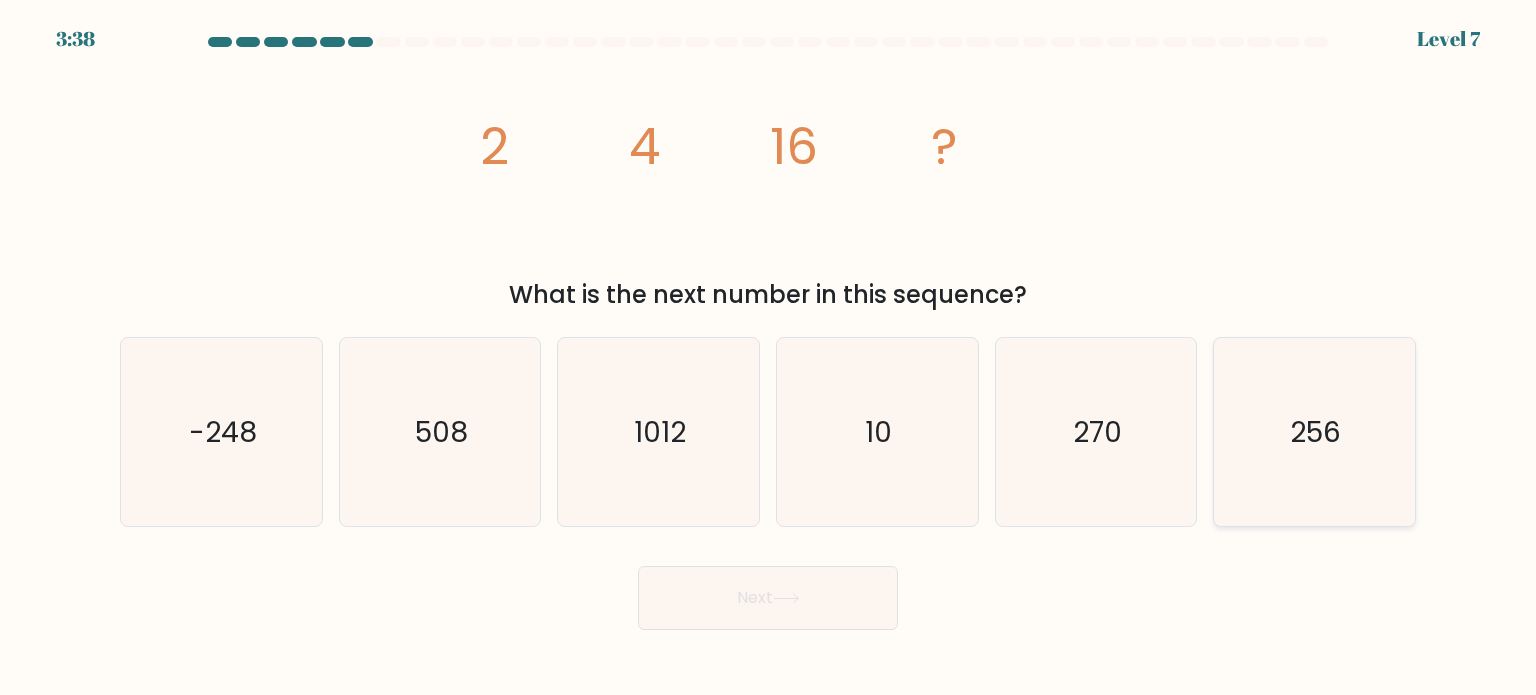 click on "256" 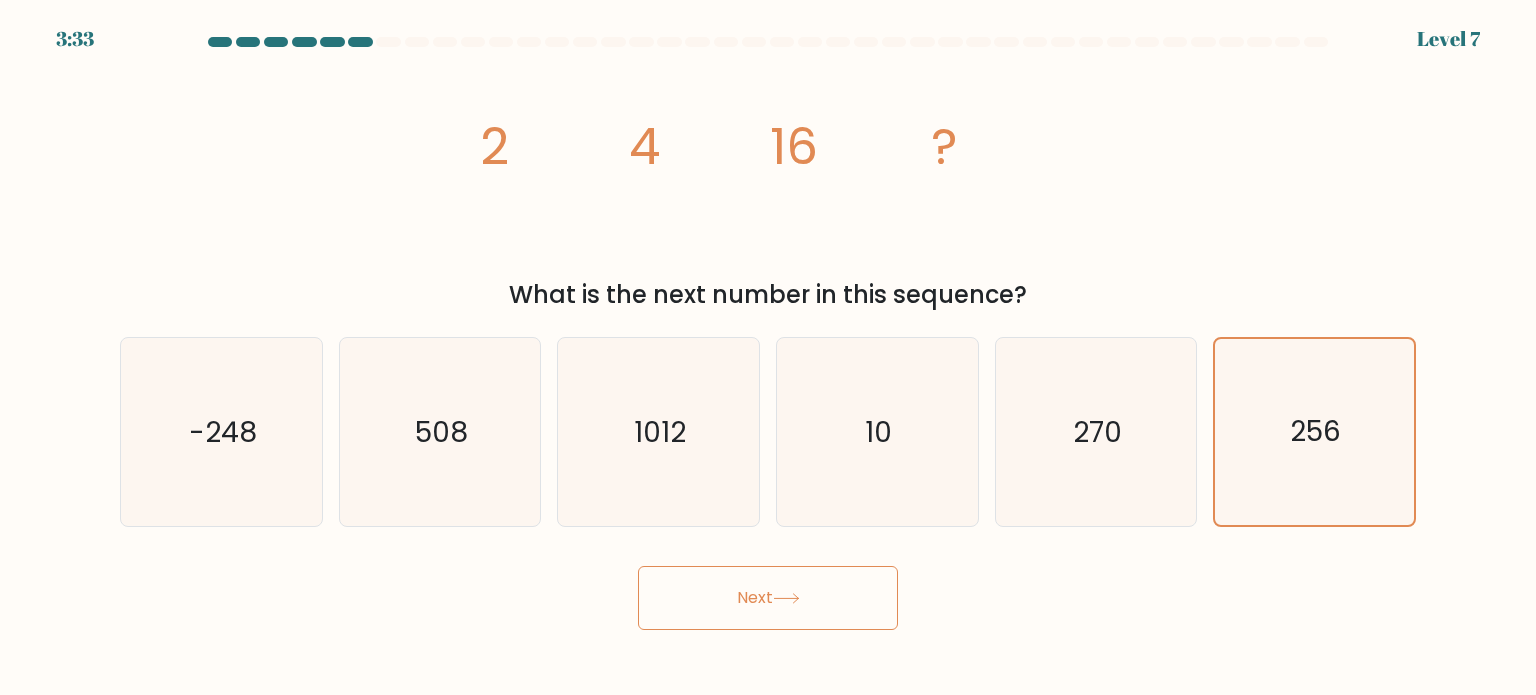 click on "Next" at bounding box center [768, 598] 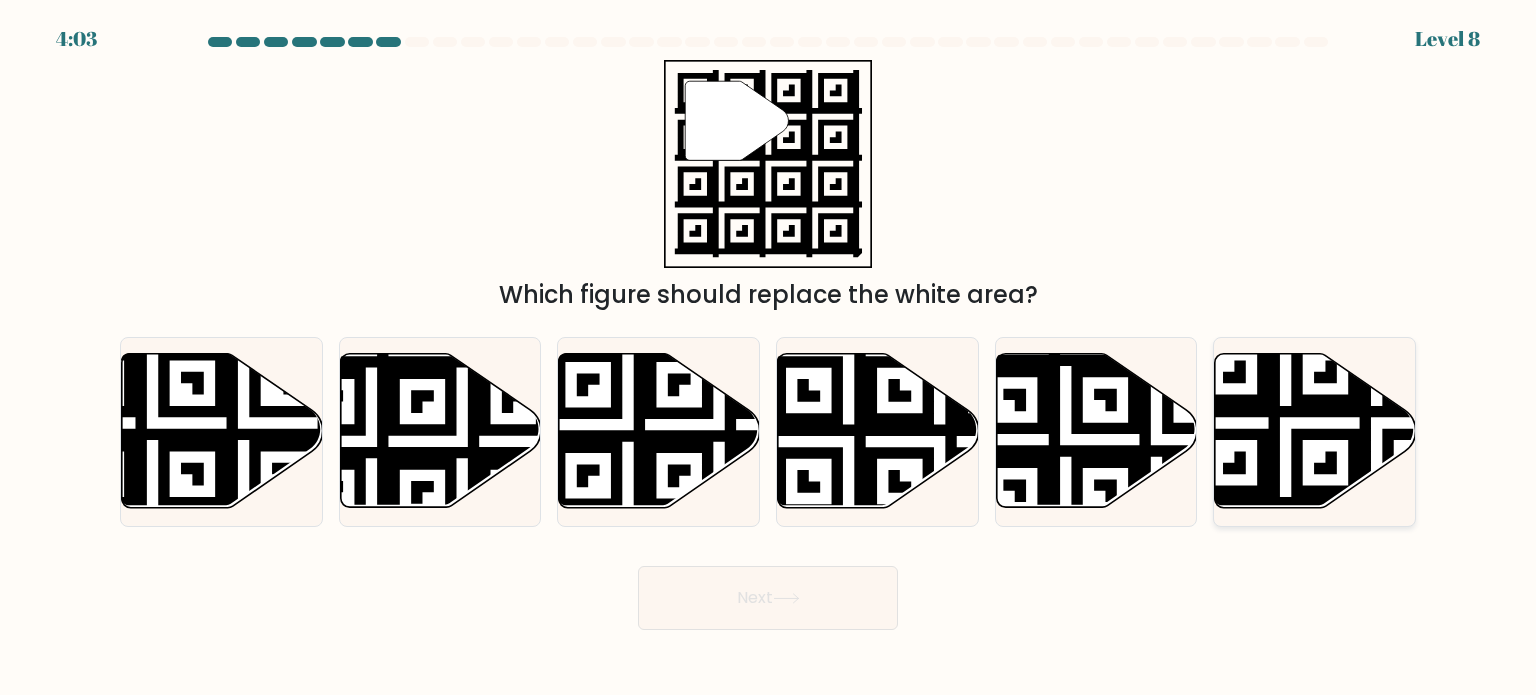 click 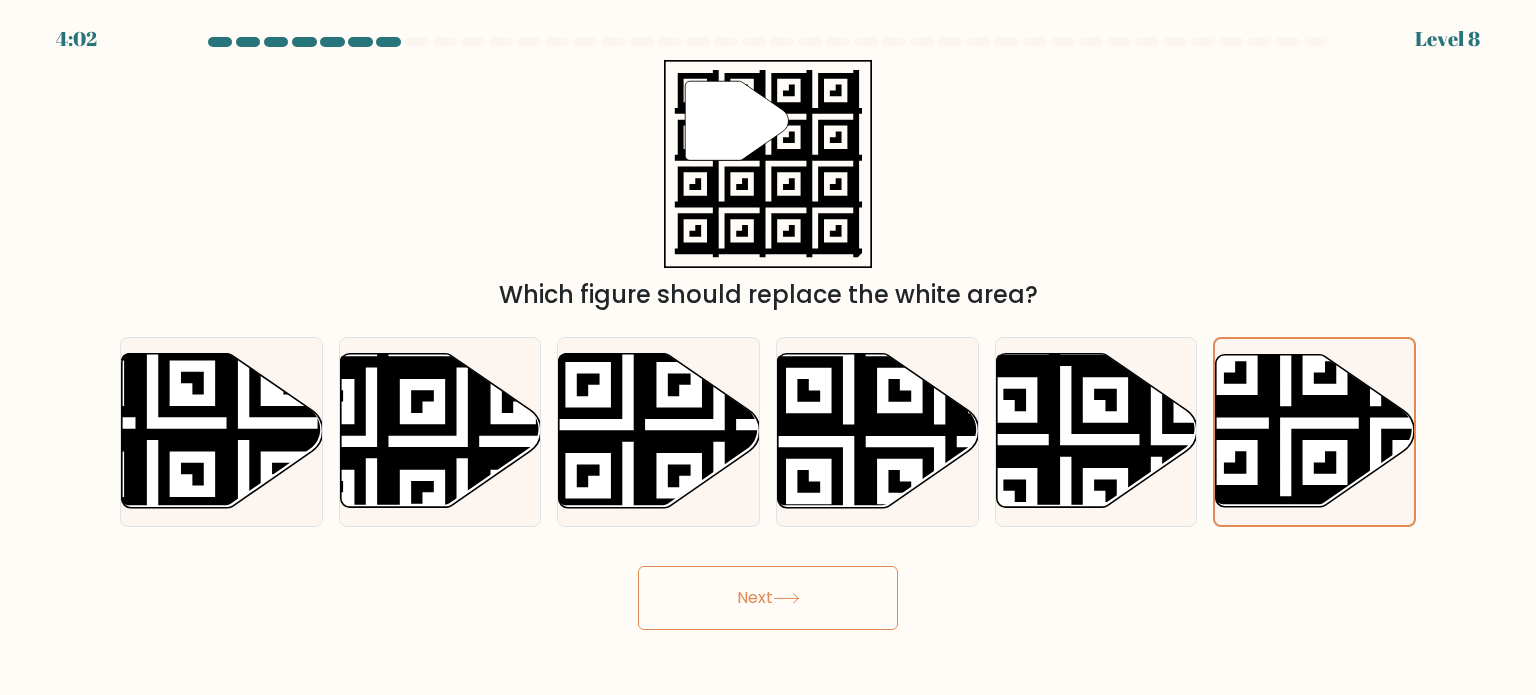 click on "Next" at bounding box center (768, 598) 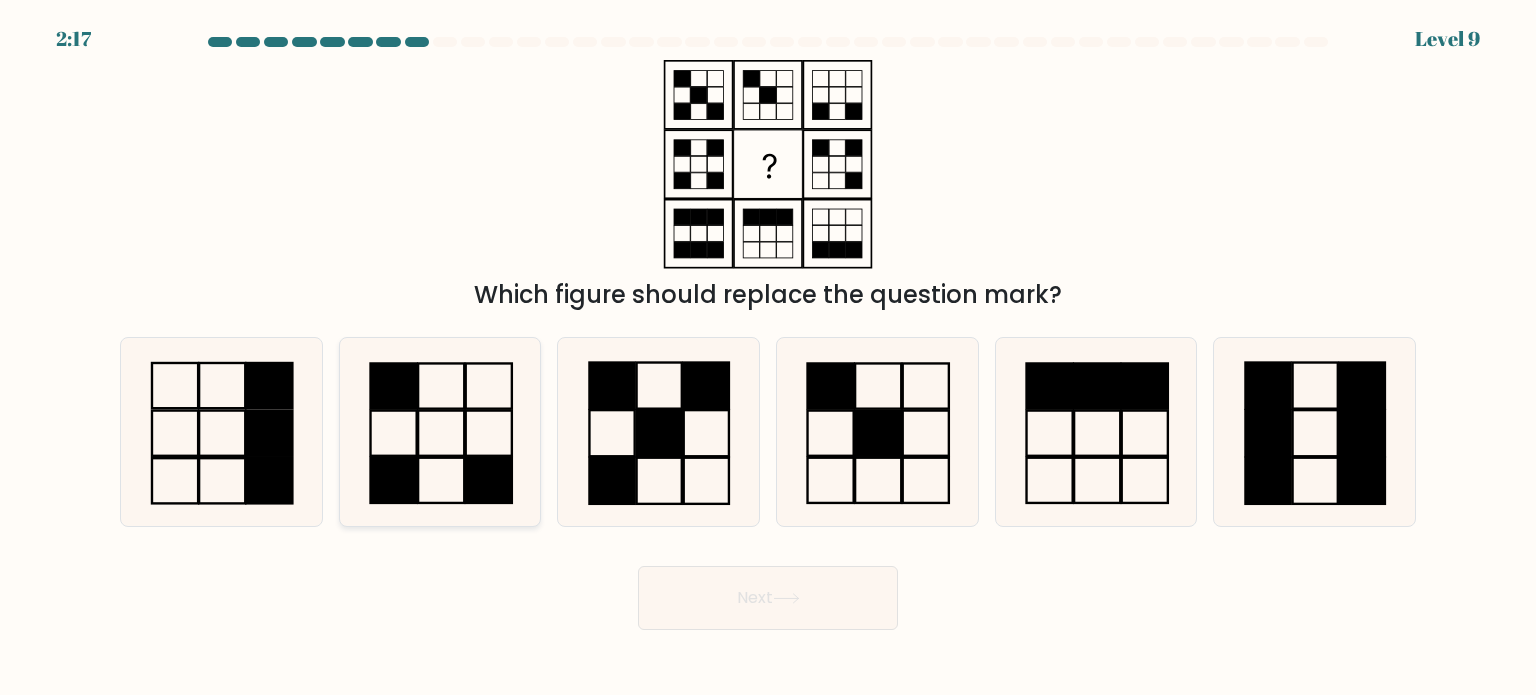 click 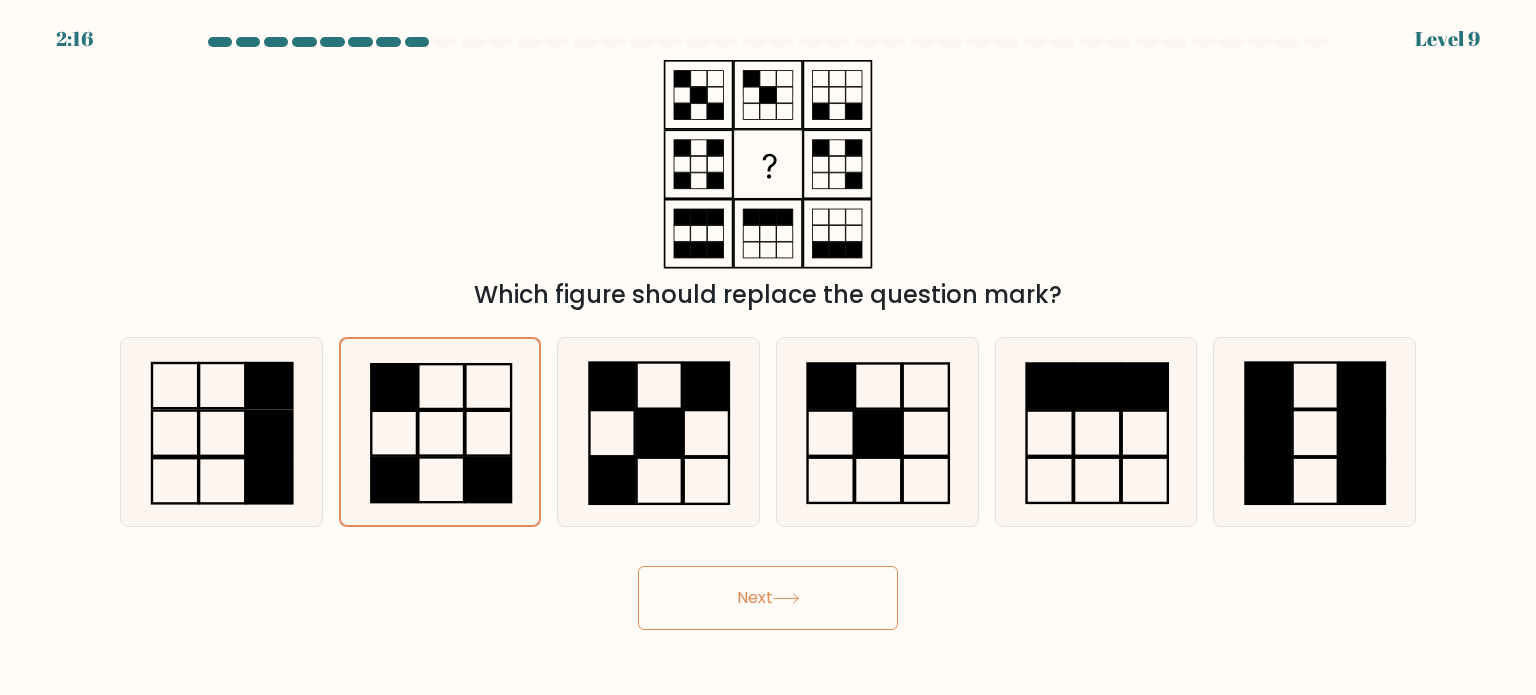 click on "Next" at bounding box center (768, 598) 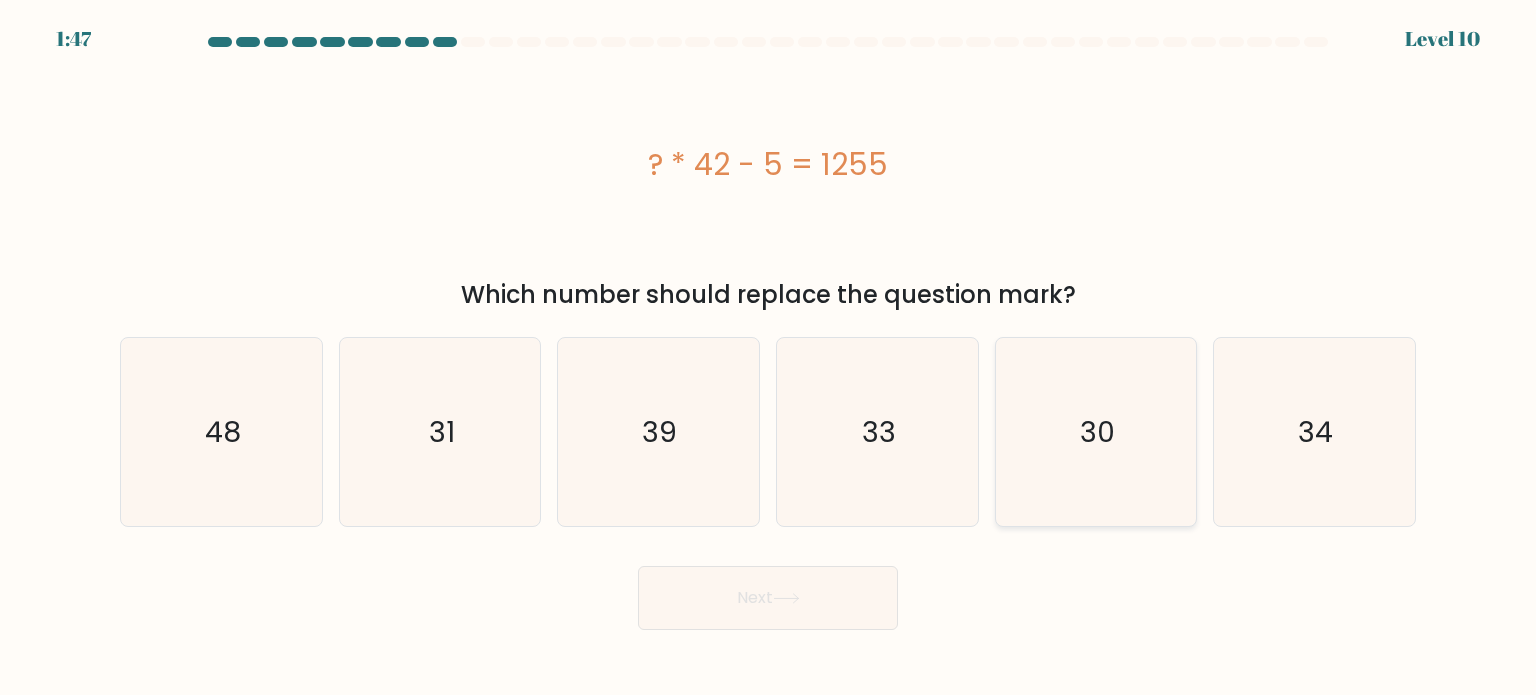 click on "30" 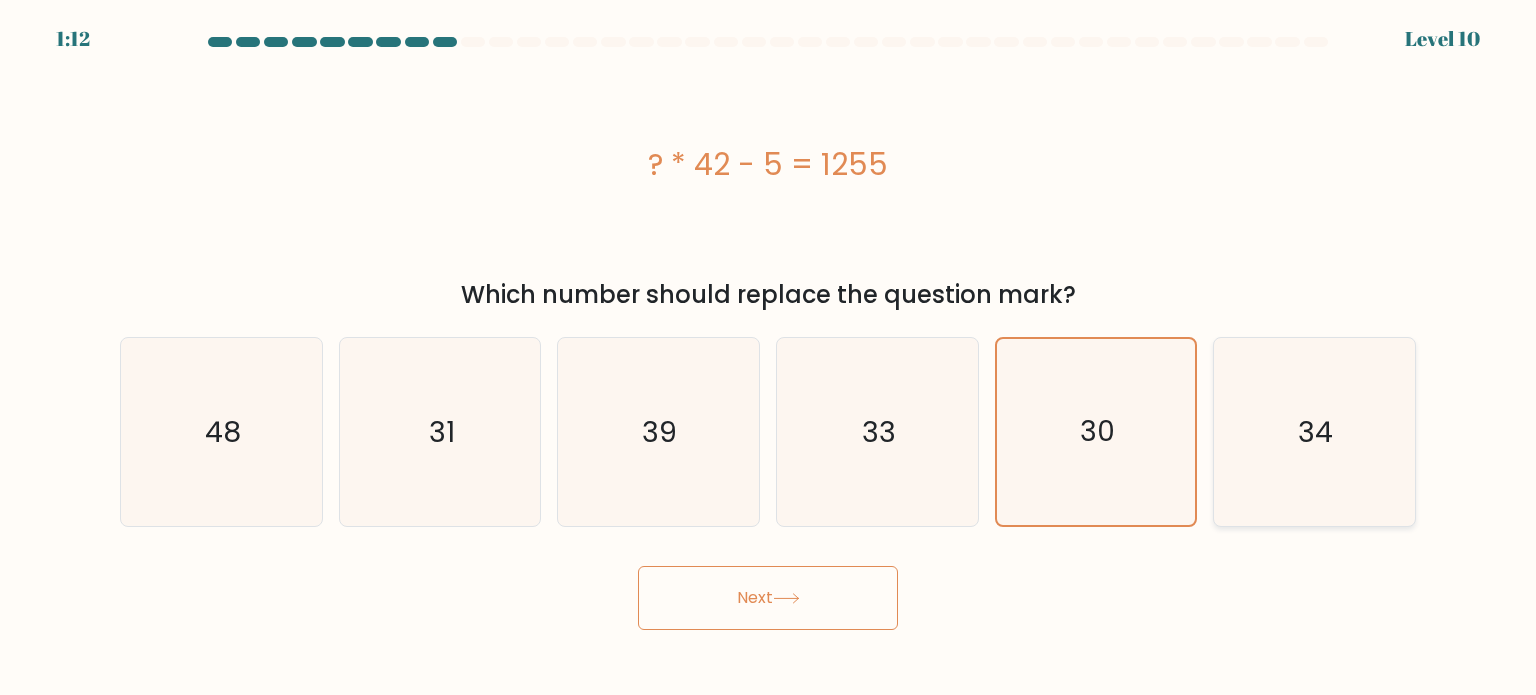 click on "34" 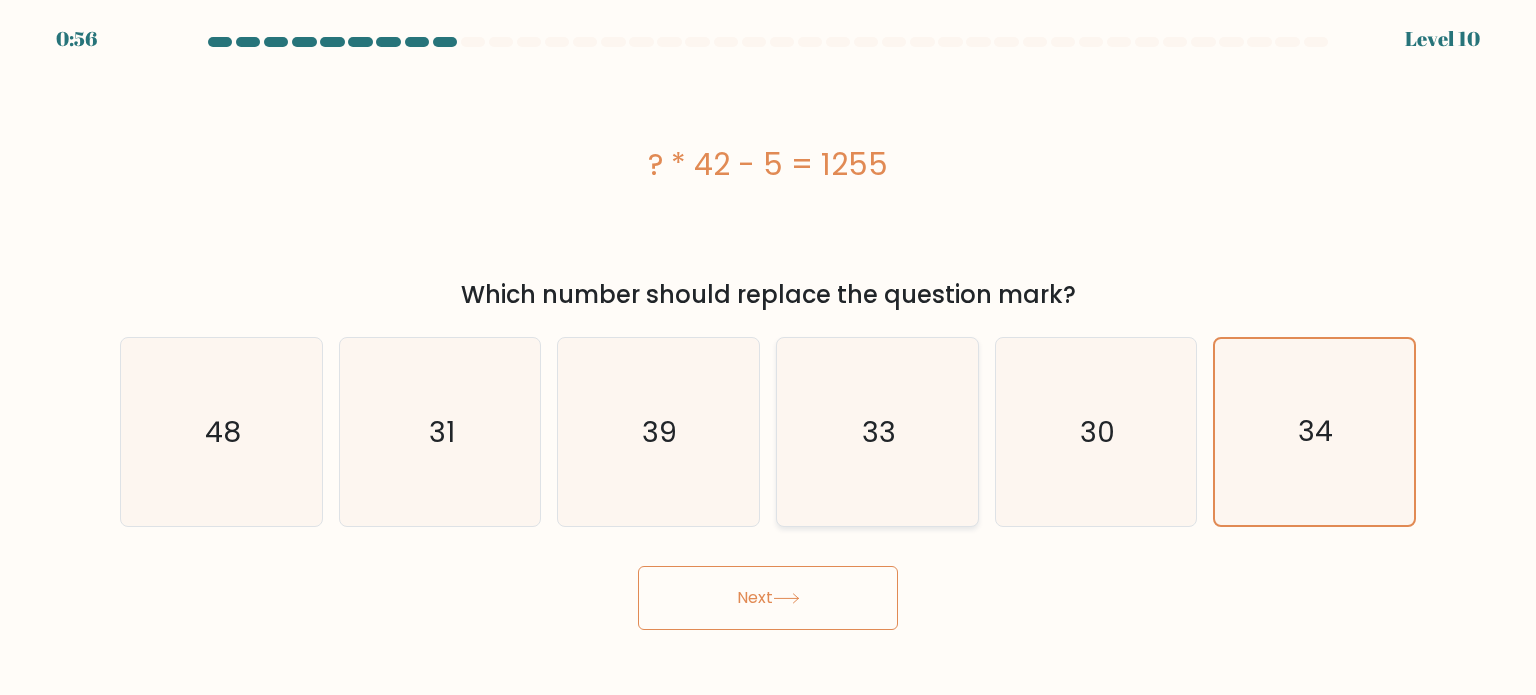 click on "33" 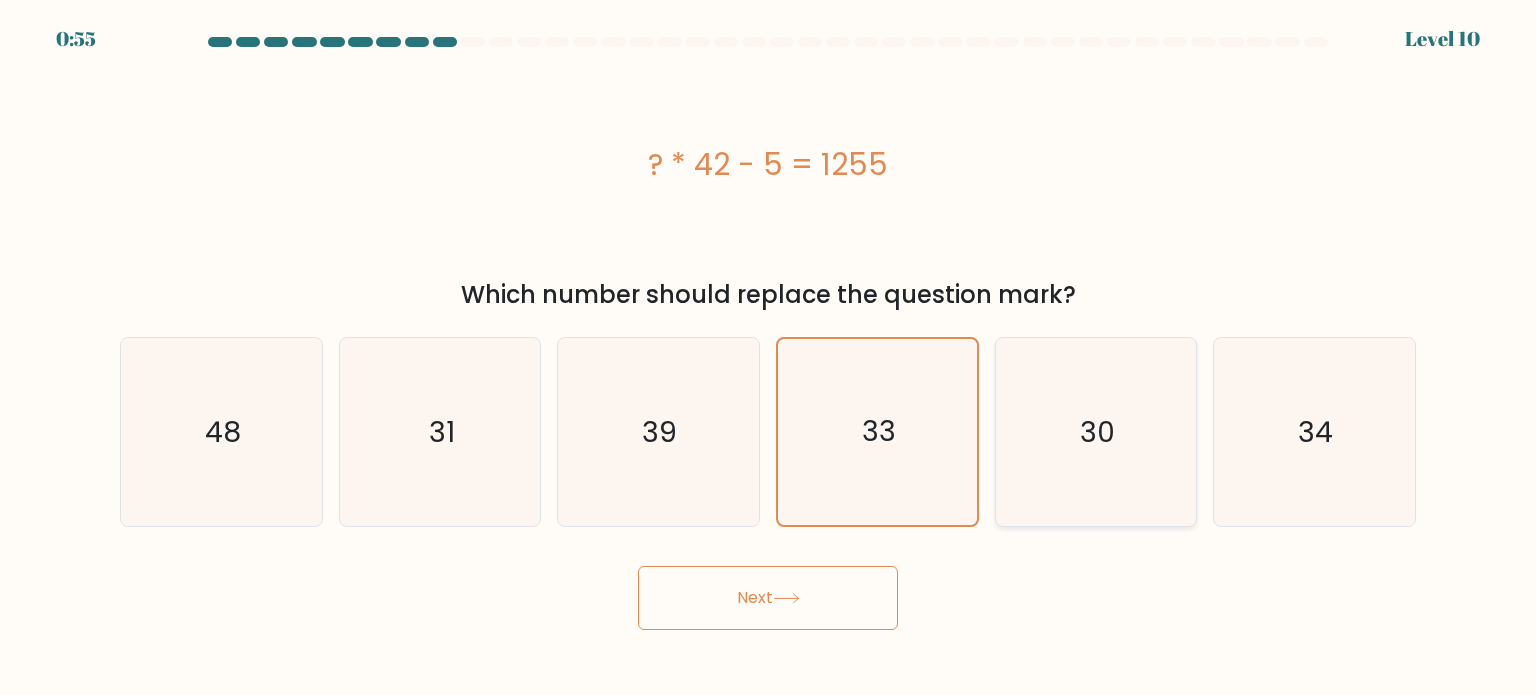 click on "30" 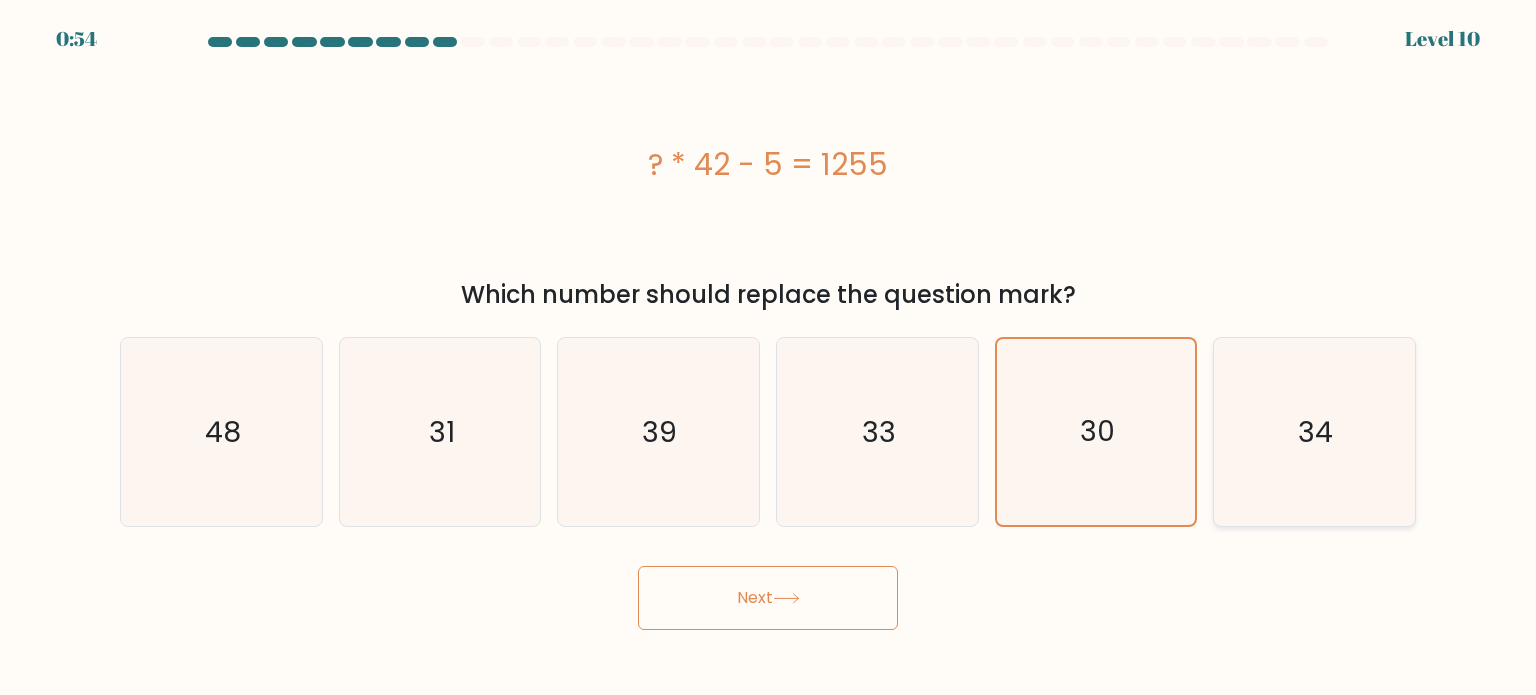 click on "34" 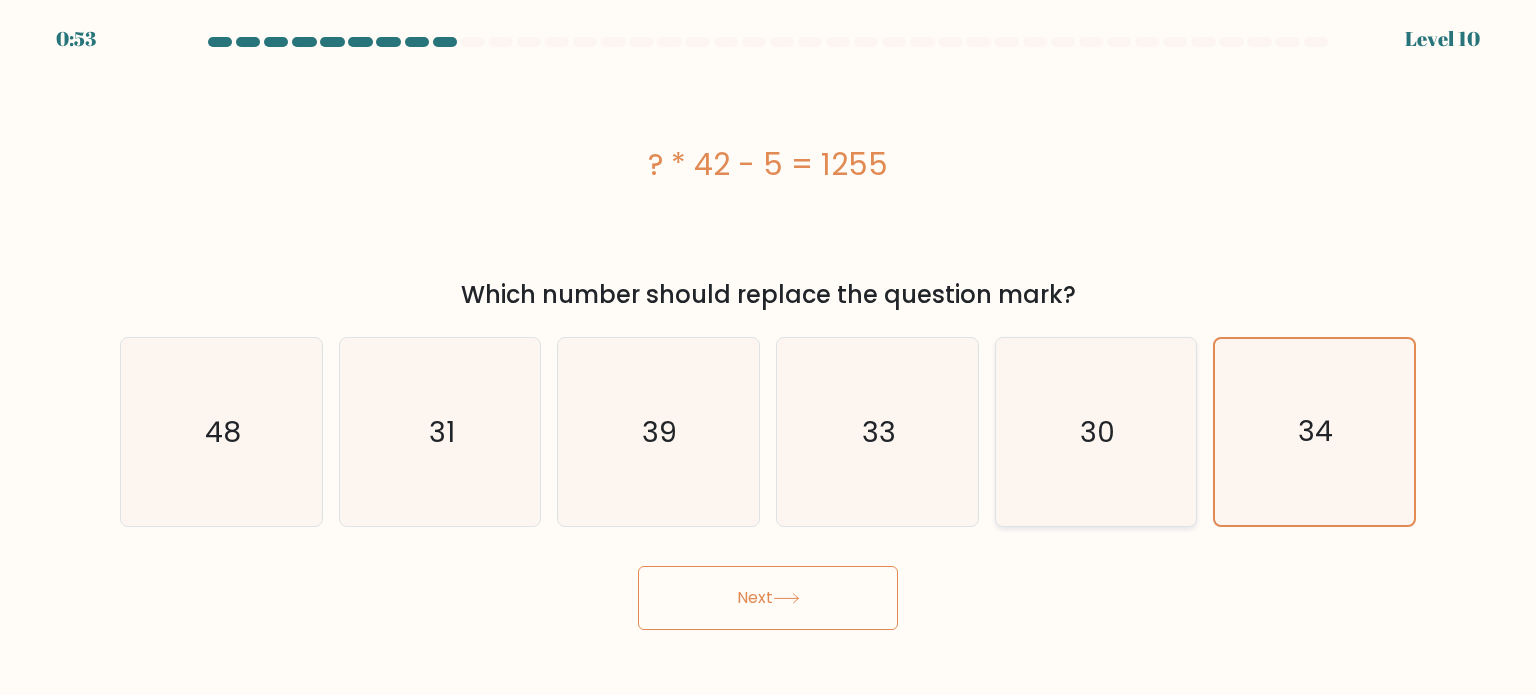 click on "30" 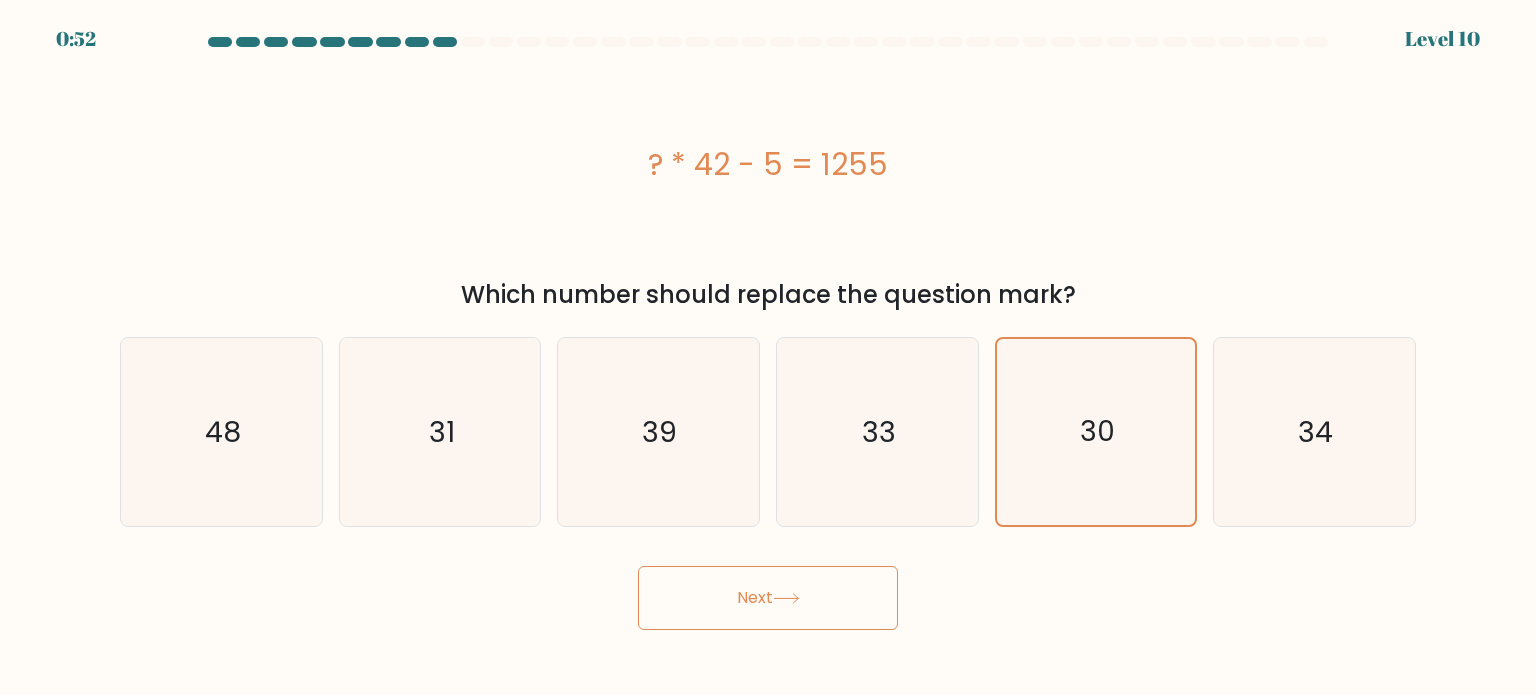 click on "Next" at bounding box center (768, 598) 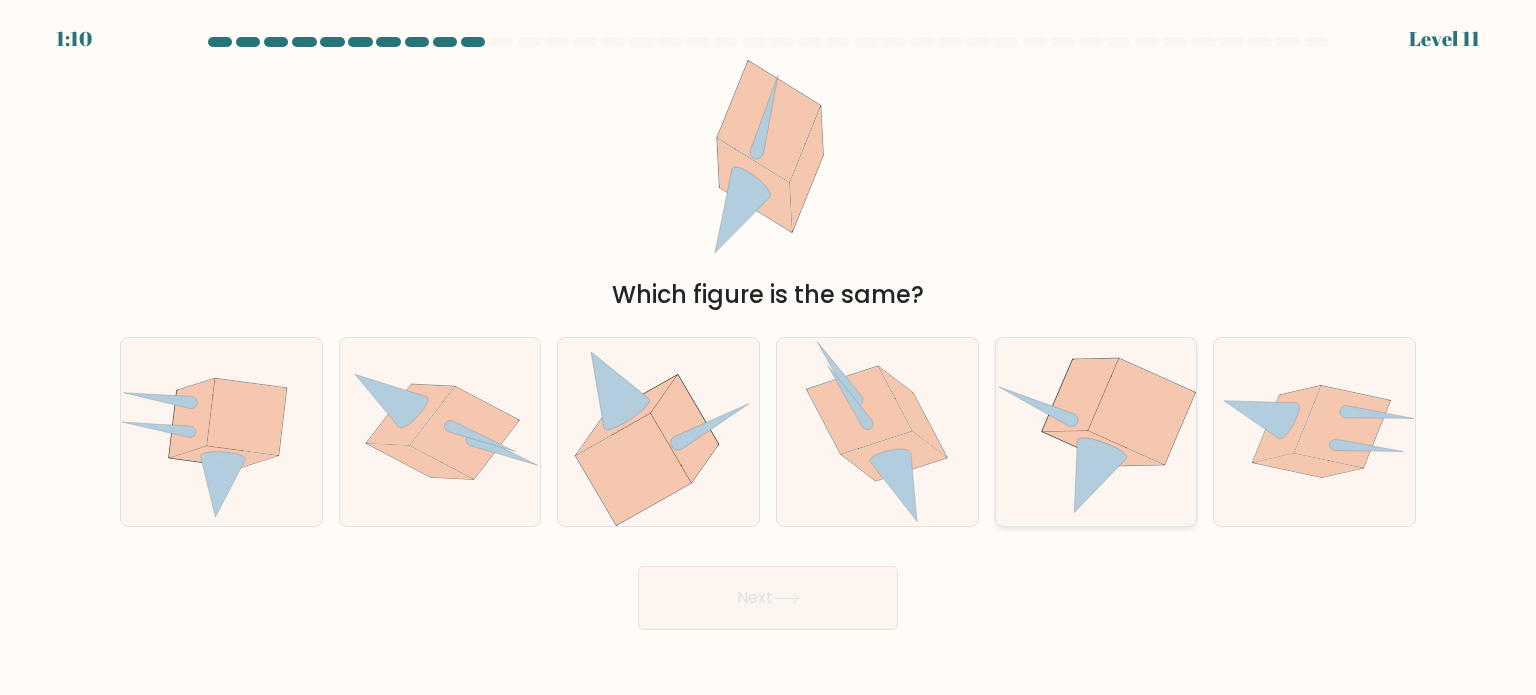 click 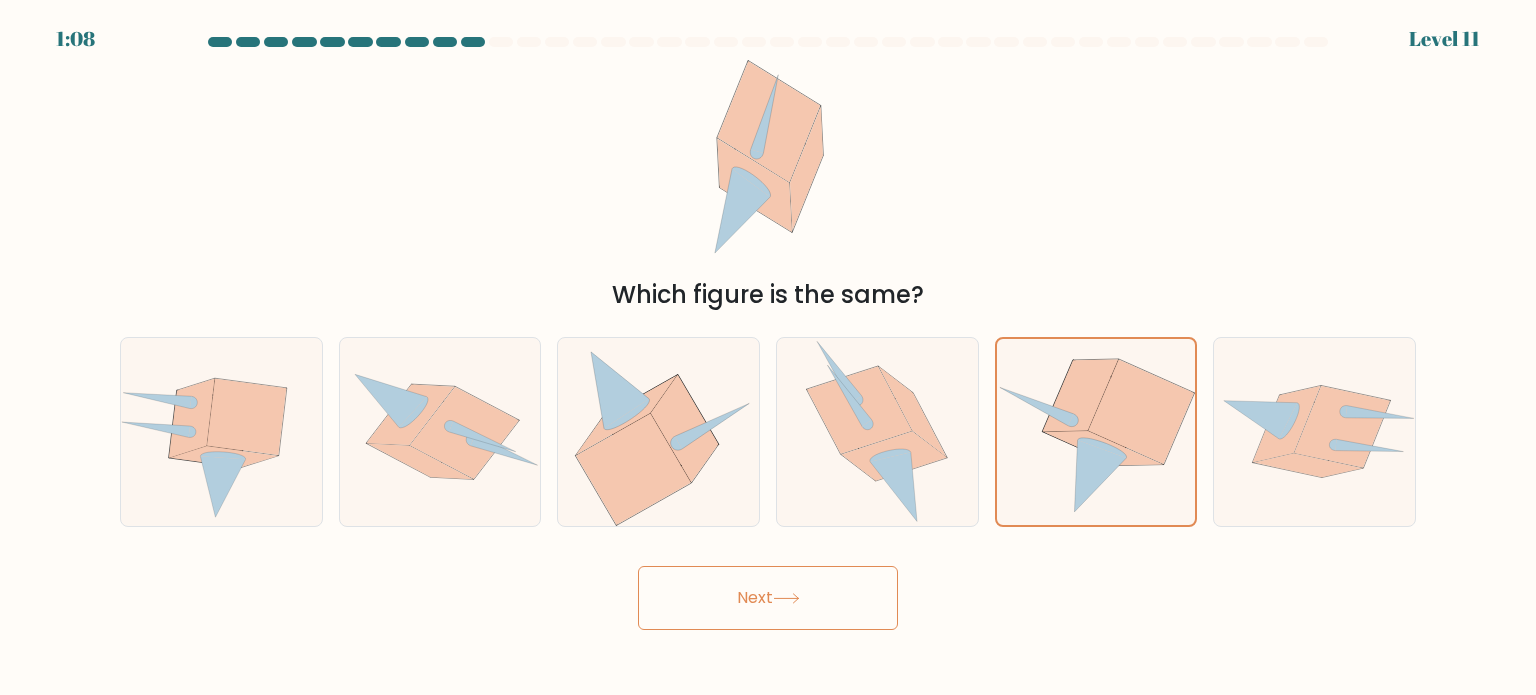 click on "Next" at bounding box center [768, 598] 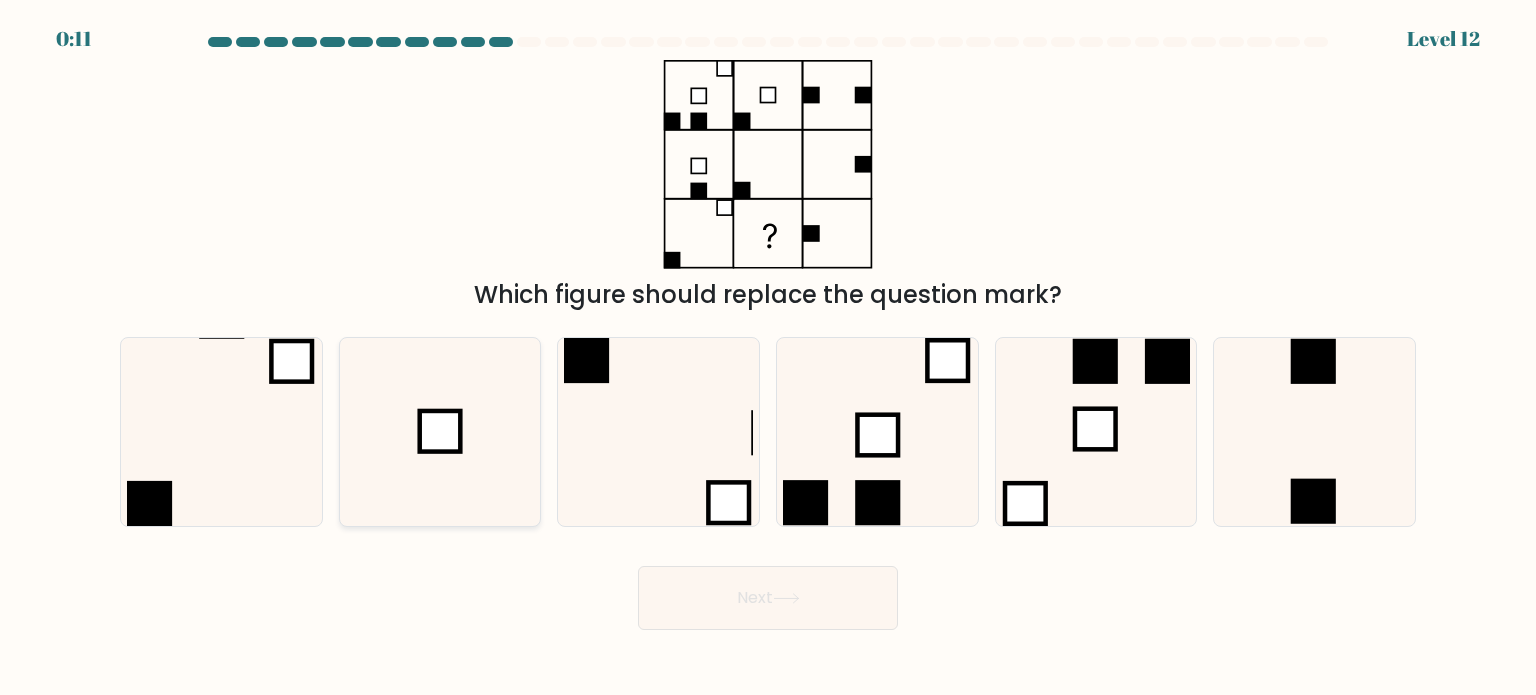 click 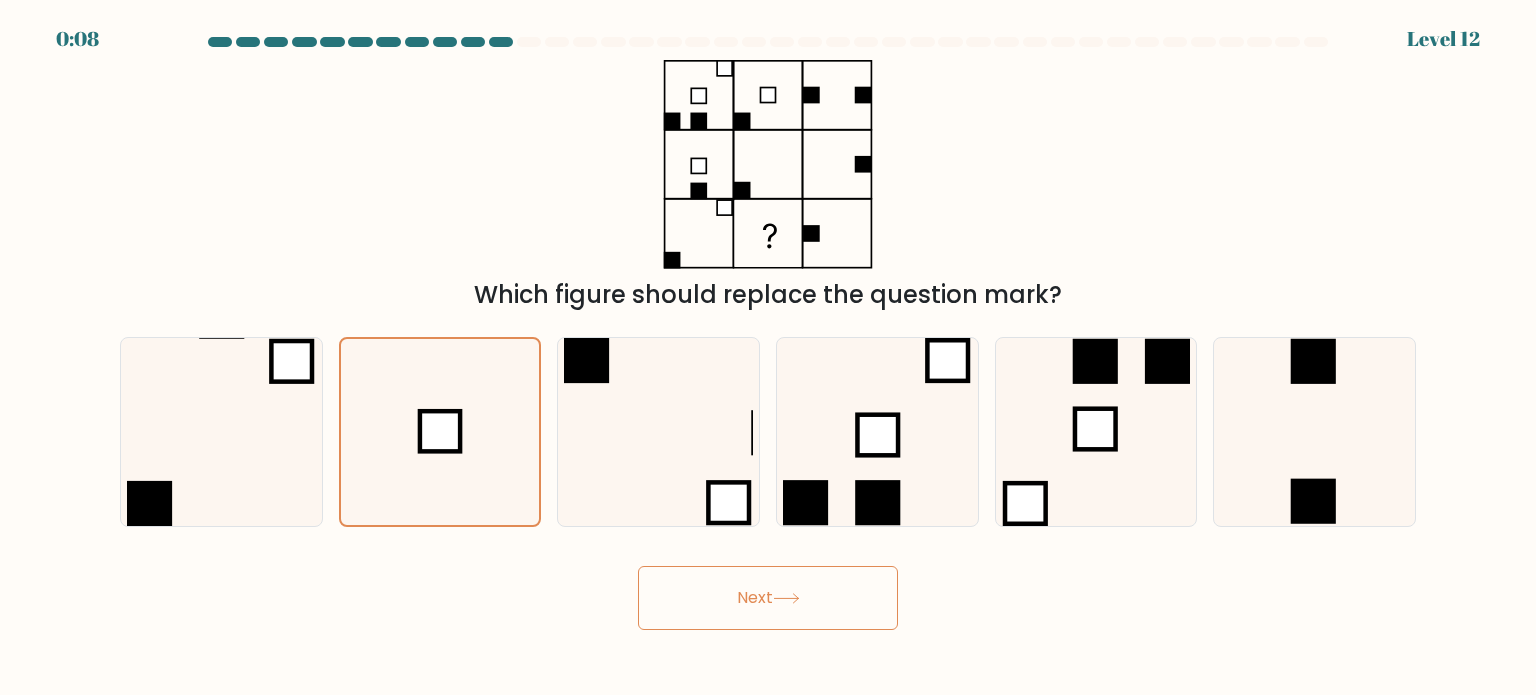 click on "Next" at bounding box center [768, 598] 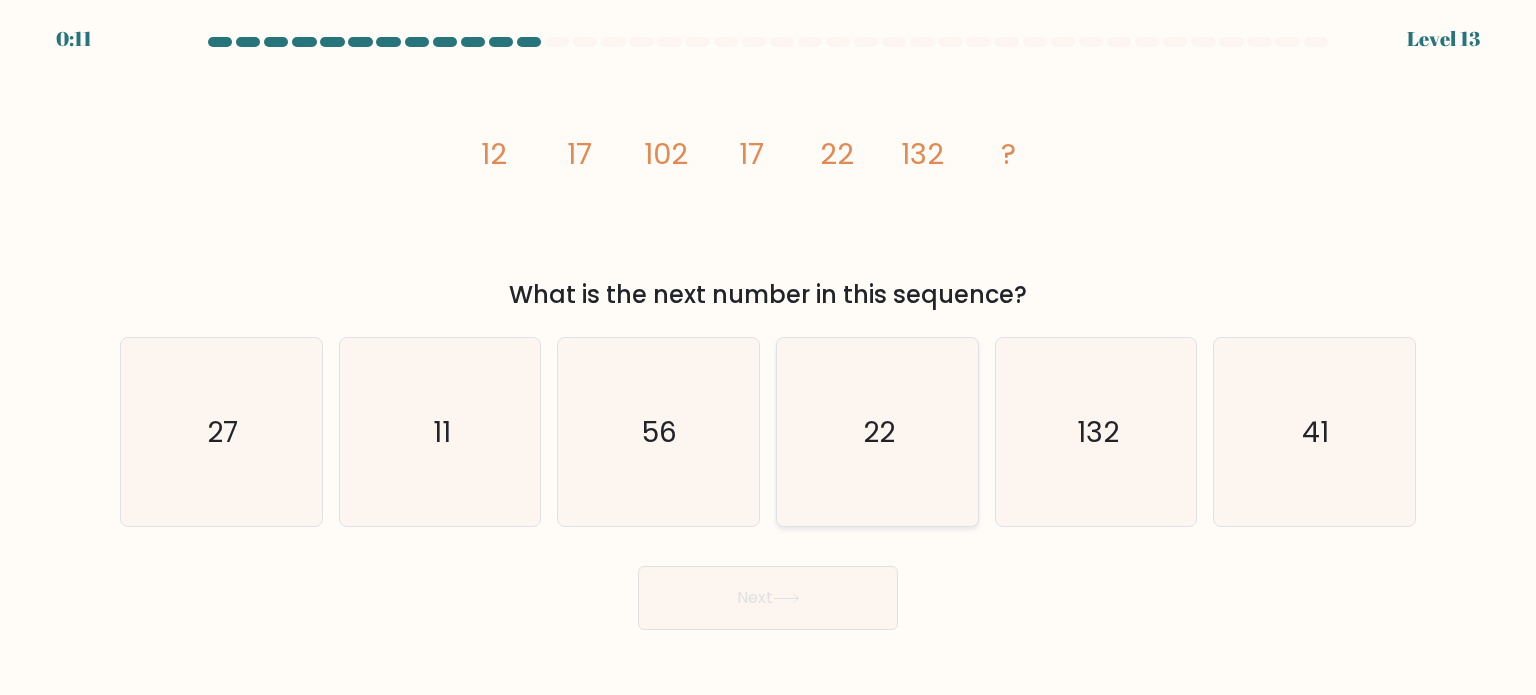 click on "22" 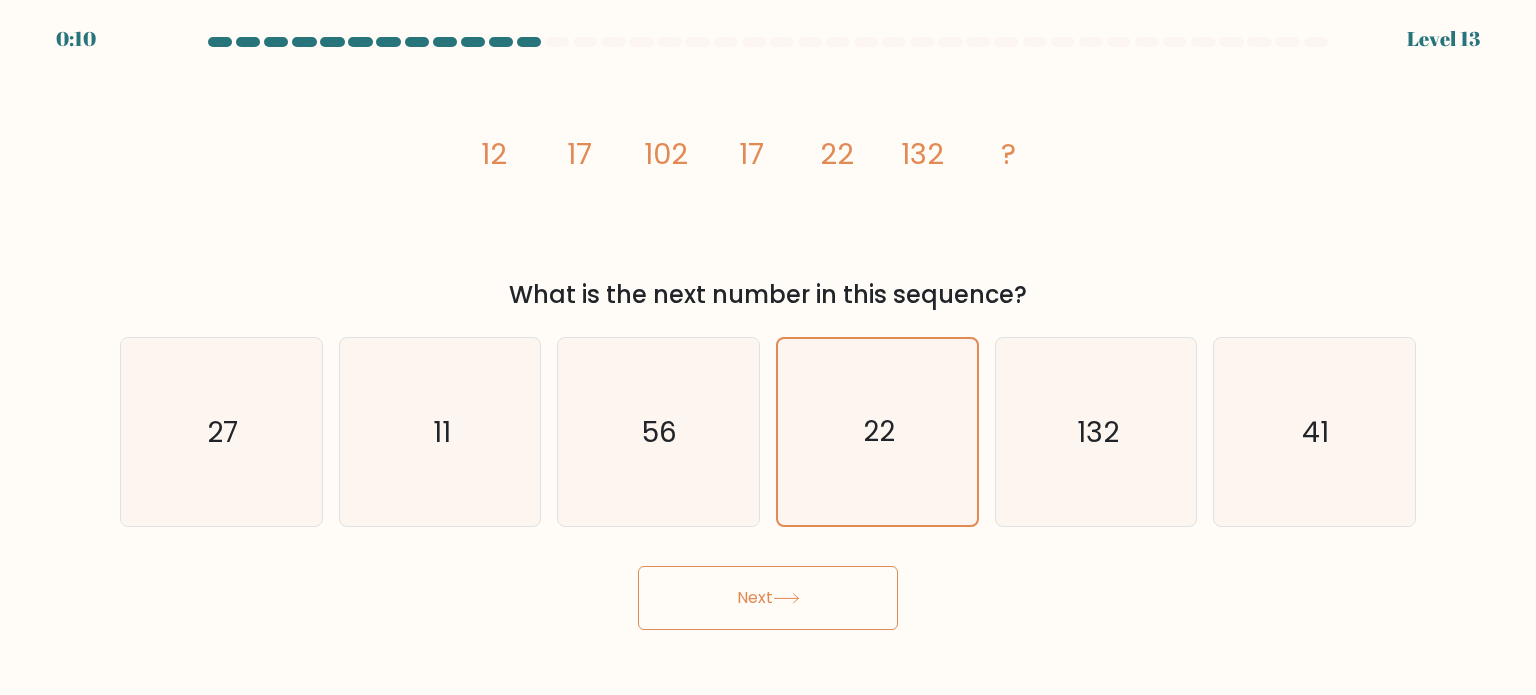 click on "Next" at bounding box center [768, 598] 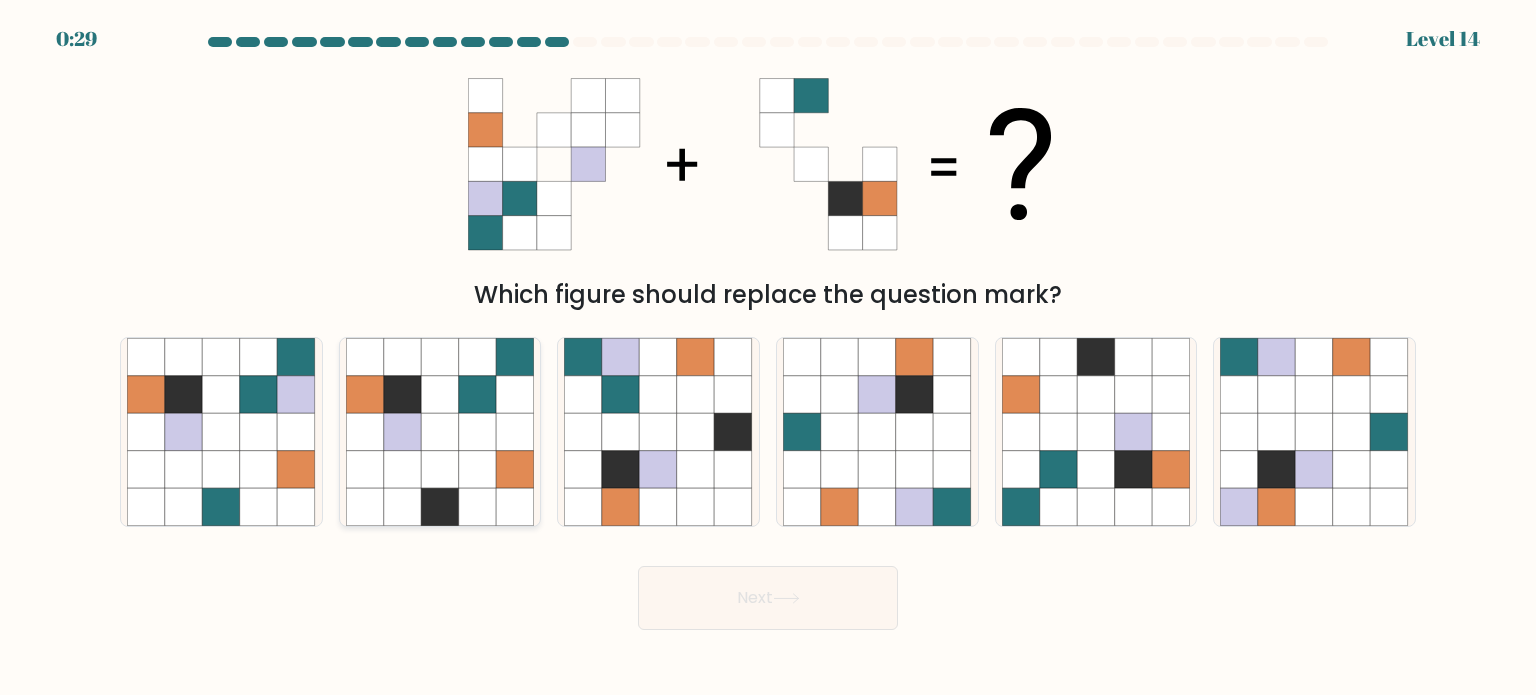 click 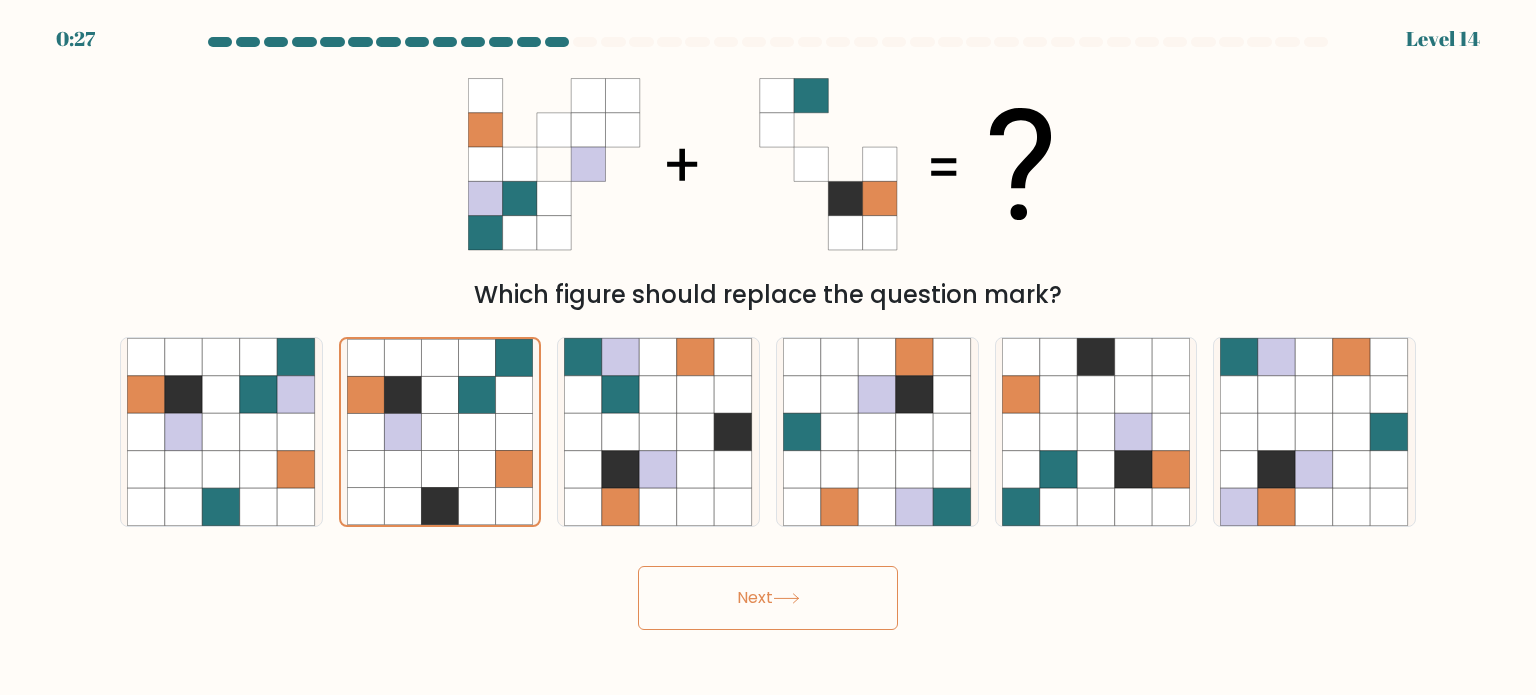 click on "Next" at bounding box center [768, 598] 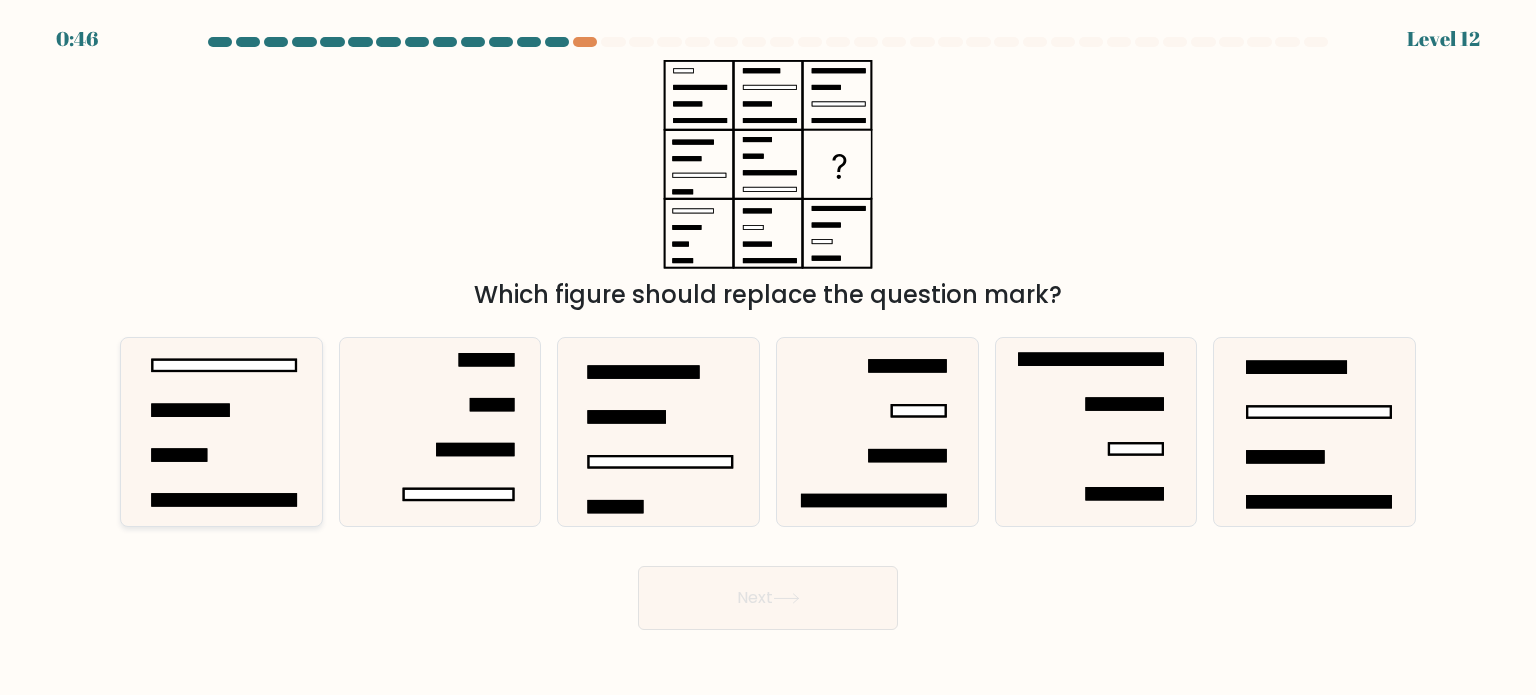 click 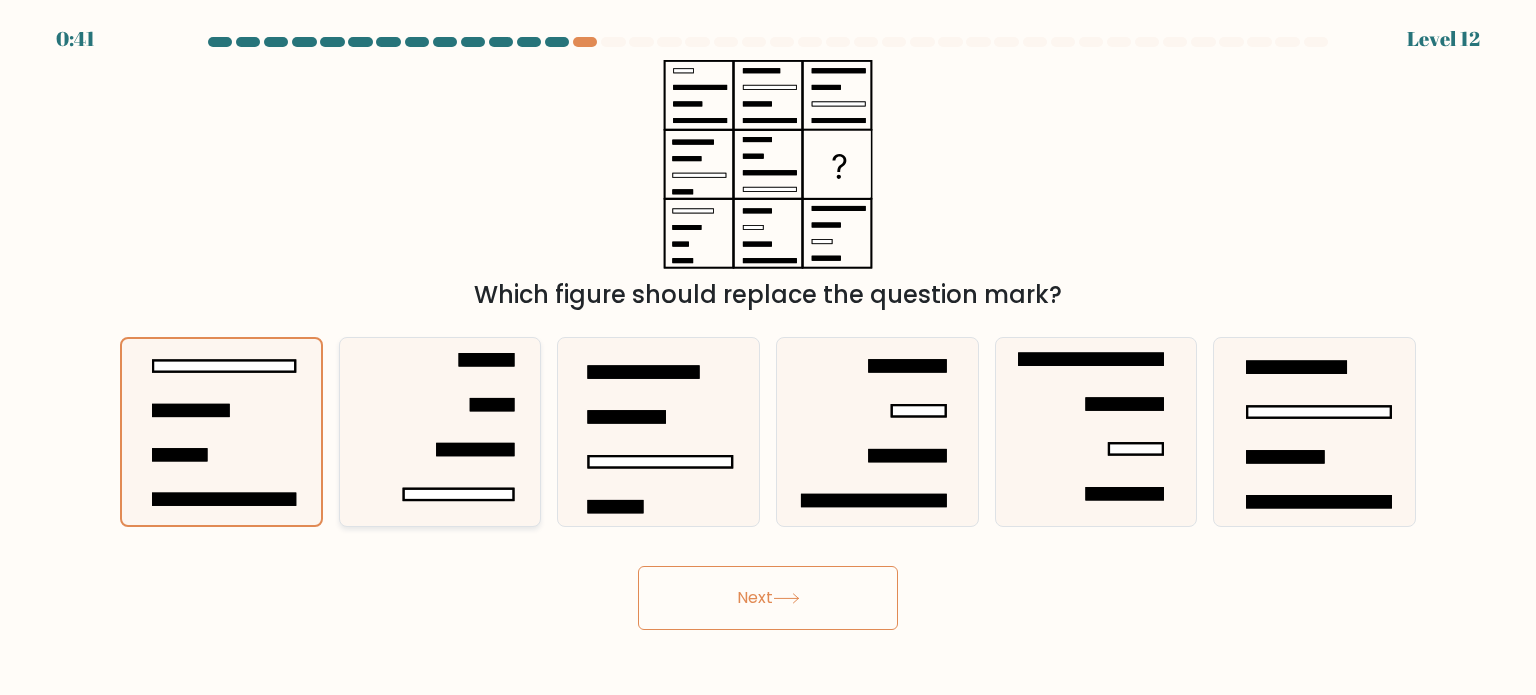 click 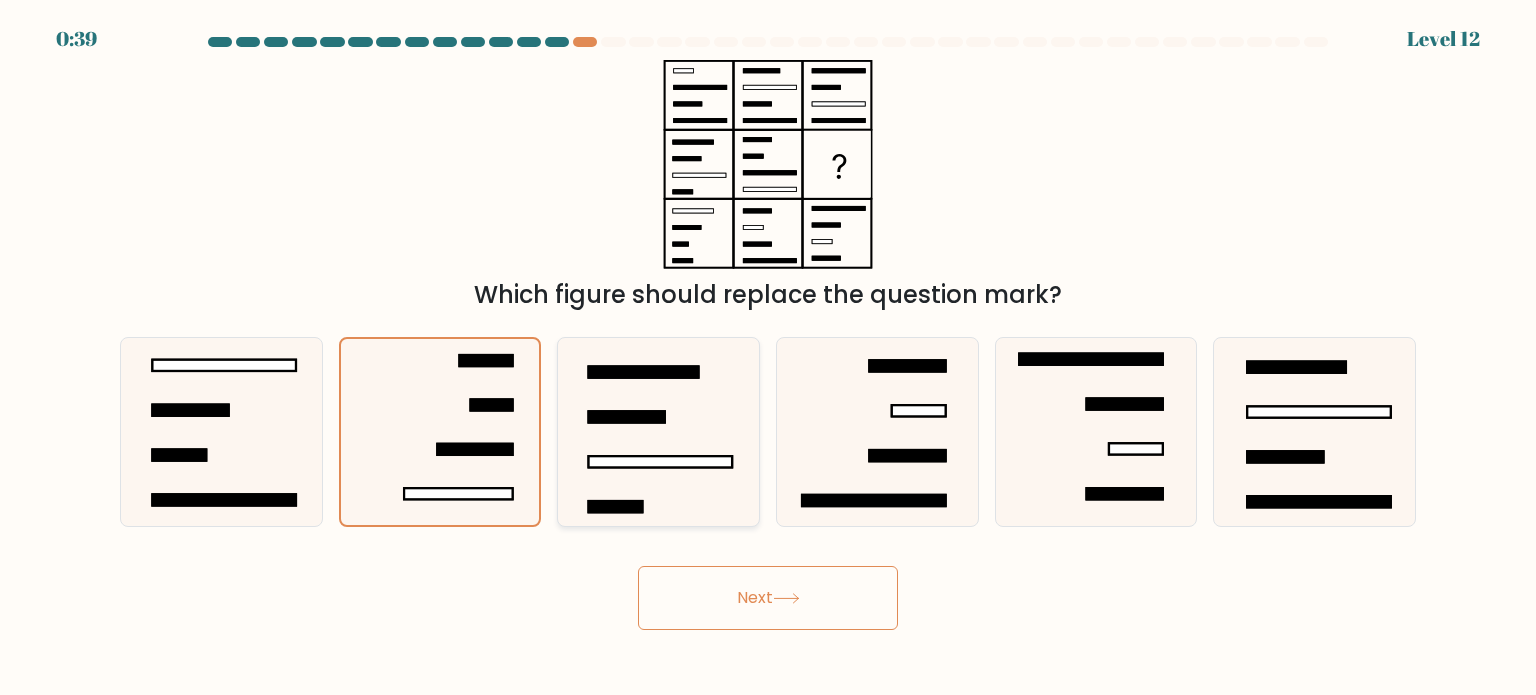 click 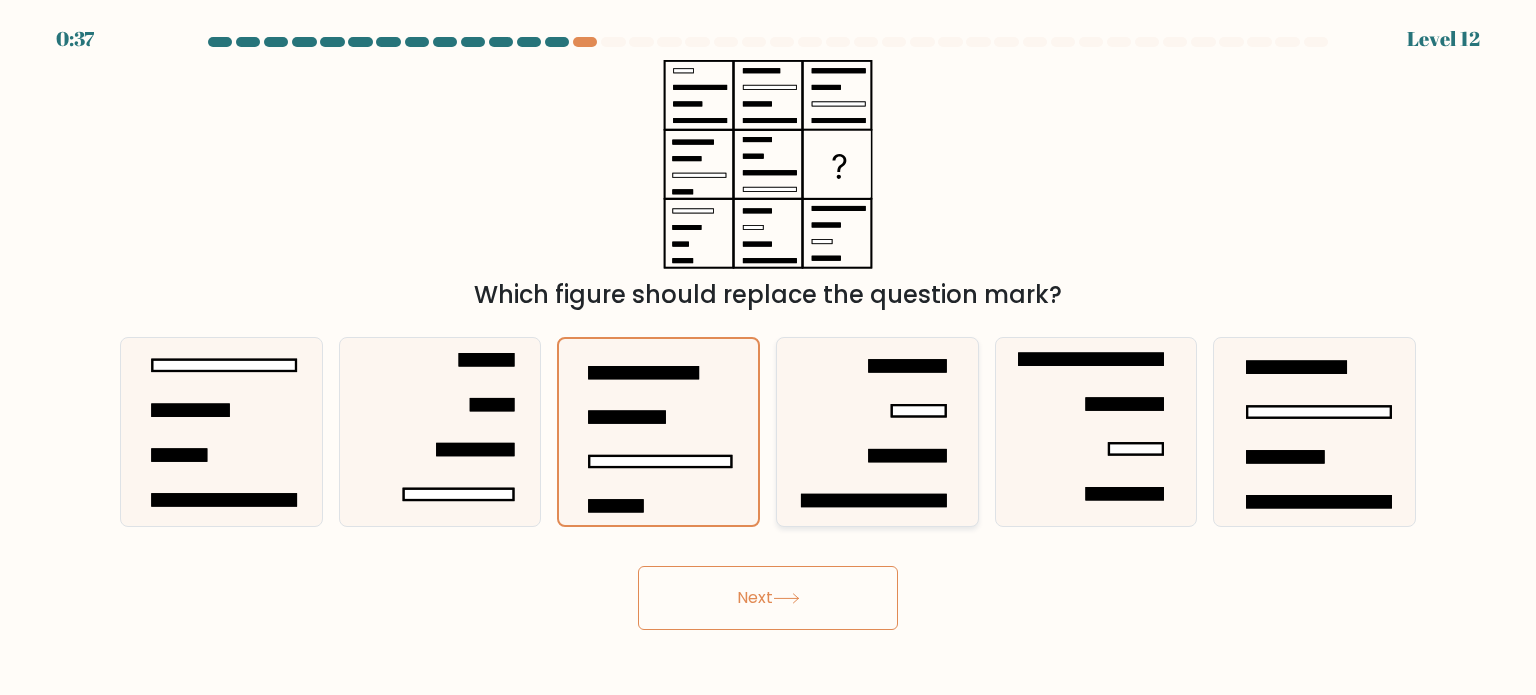 click 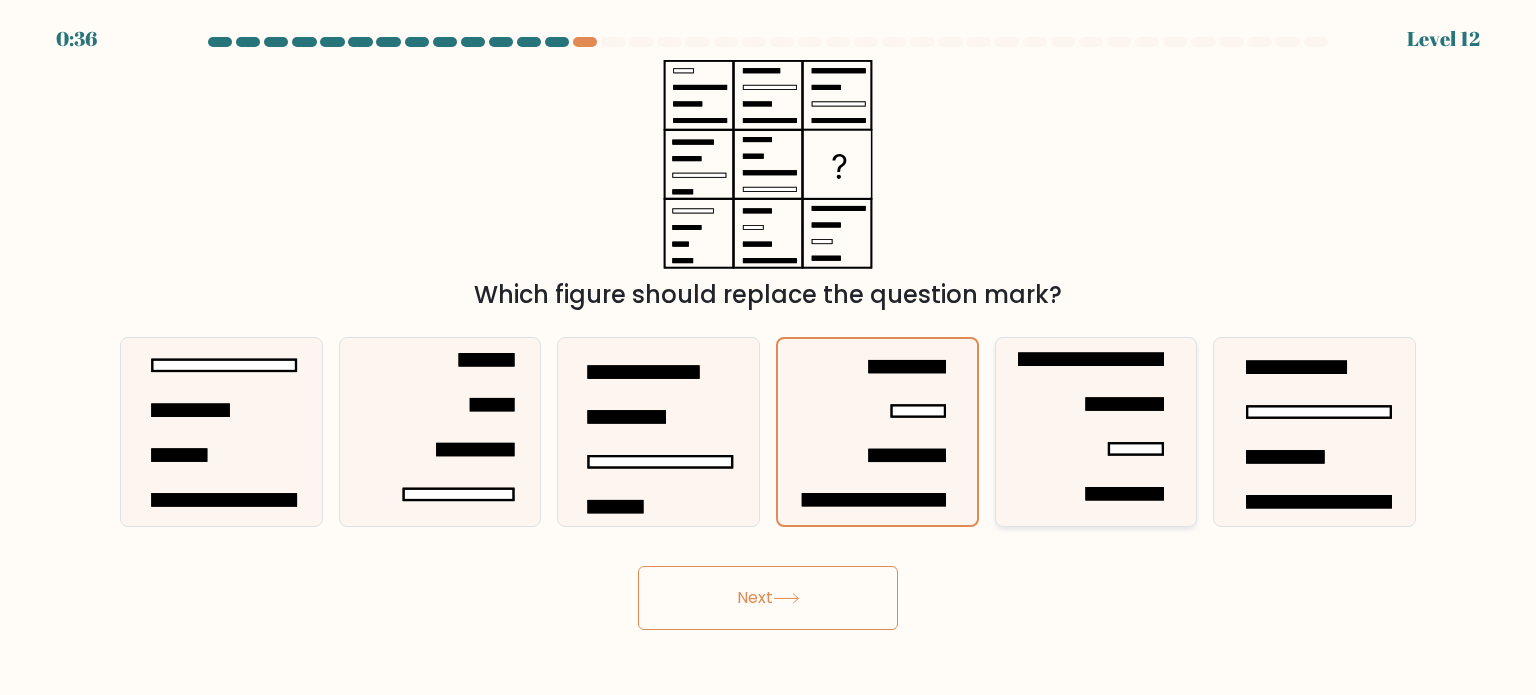 click 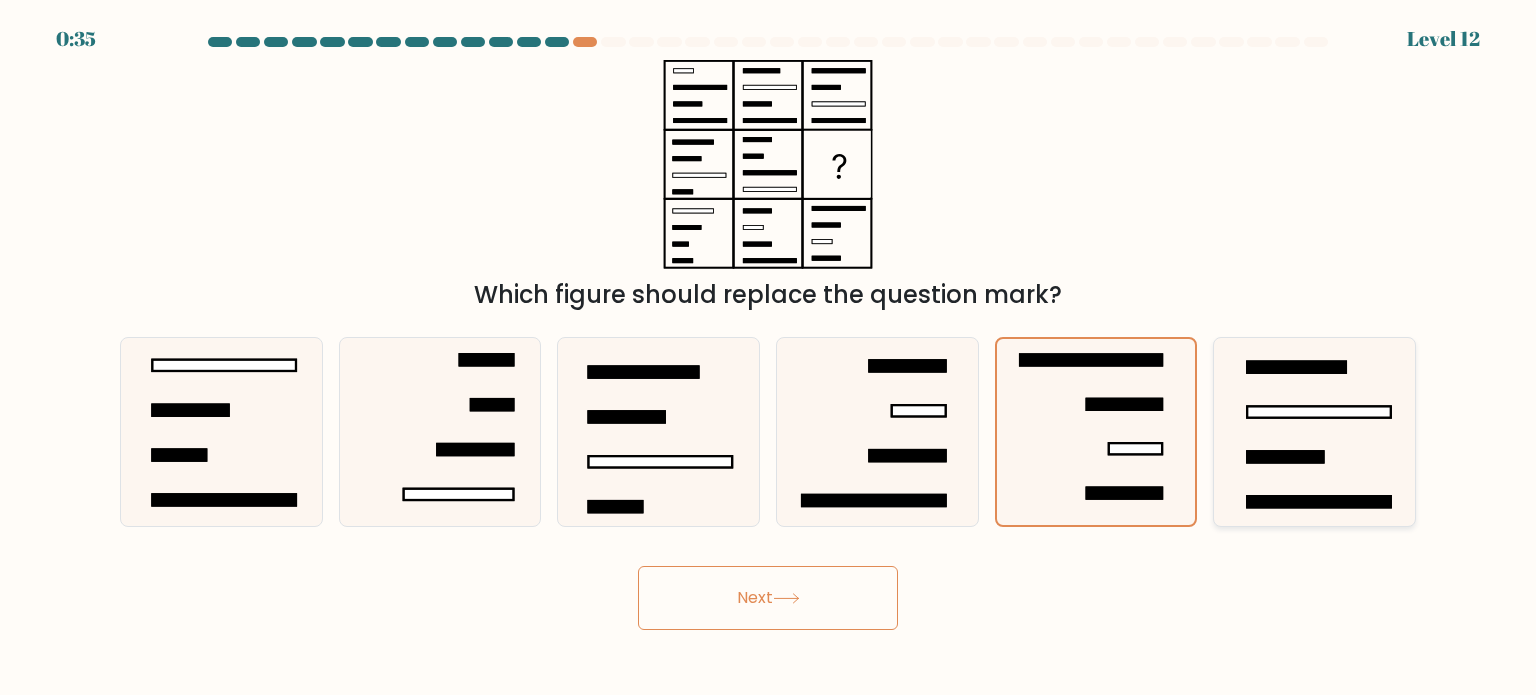 click 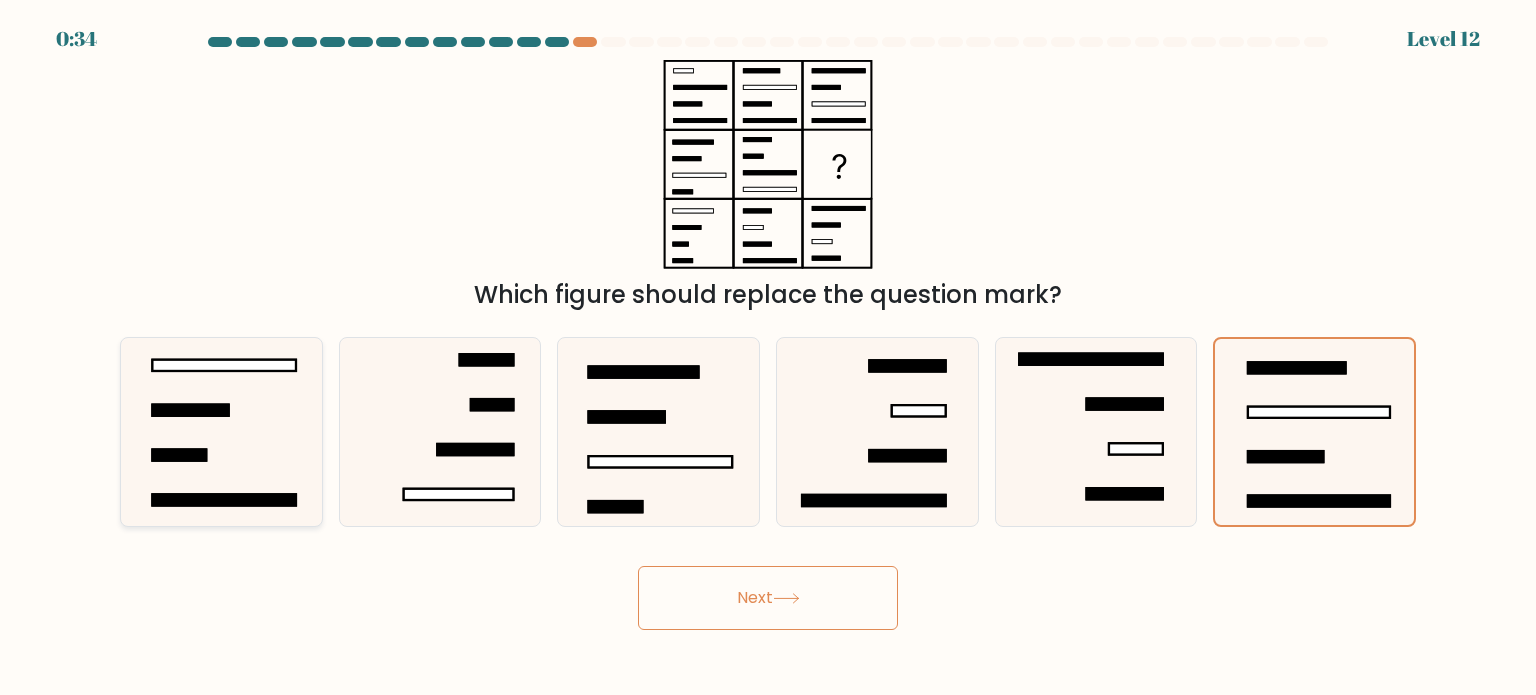 click 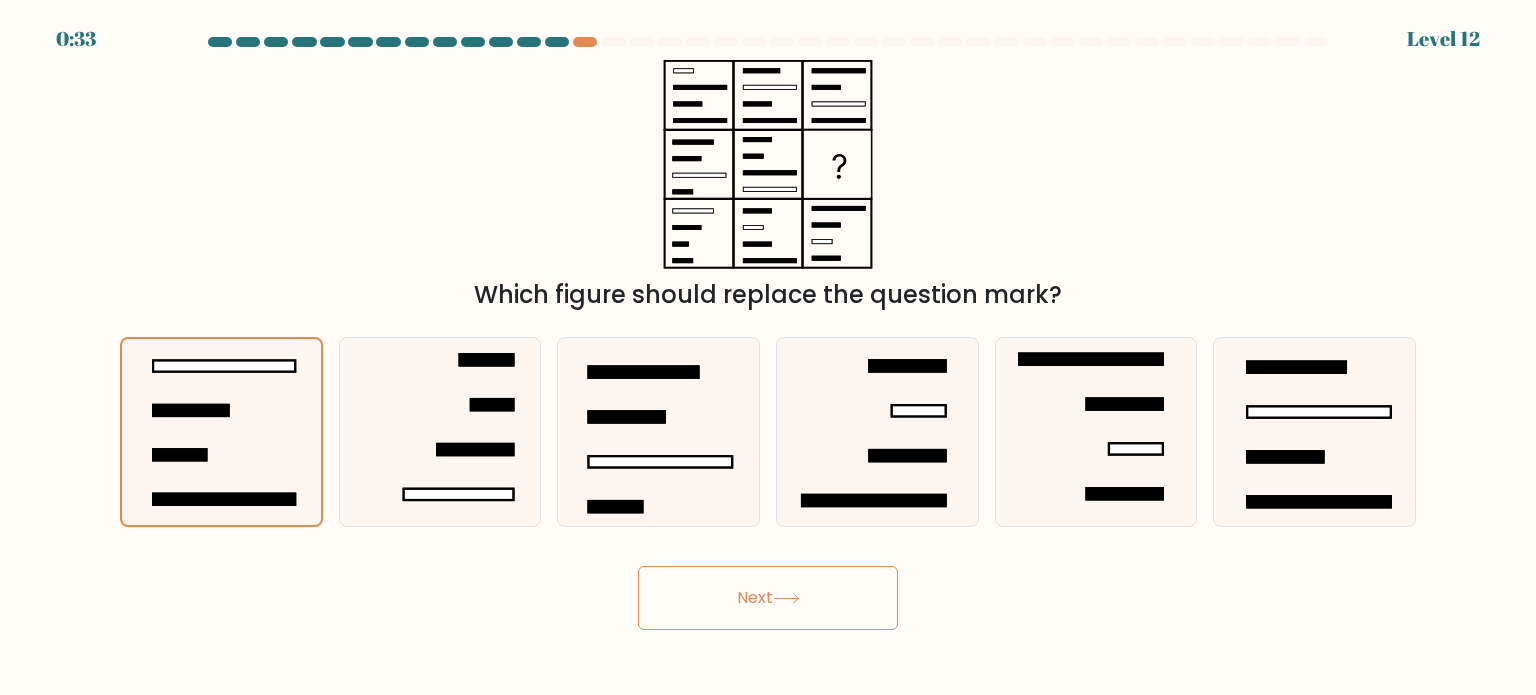 click on "Next" at bounding box center (768, 598) 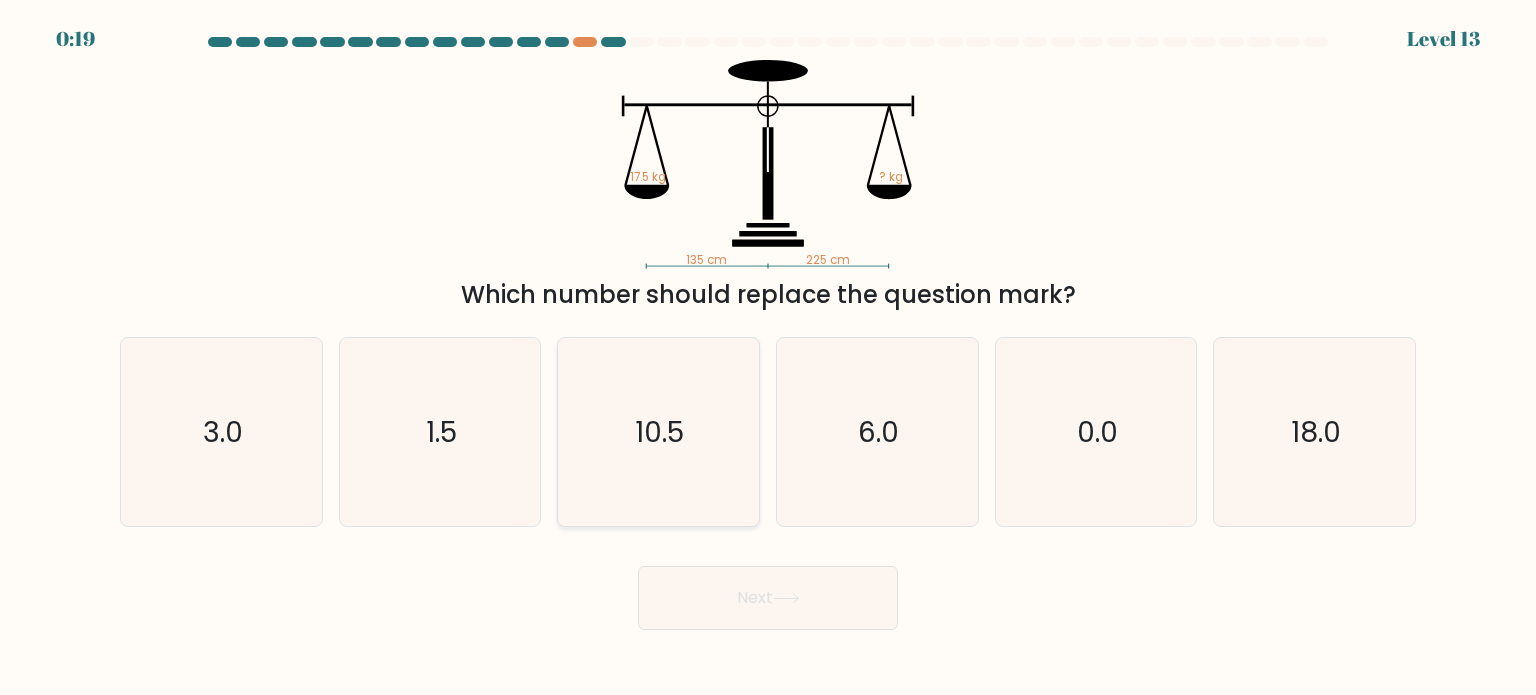 click on "10.5" 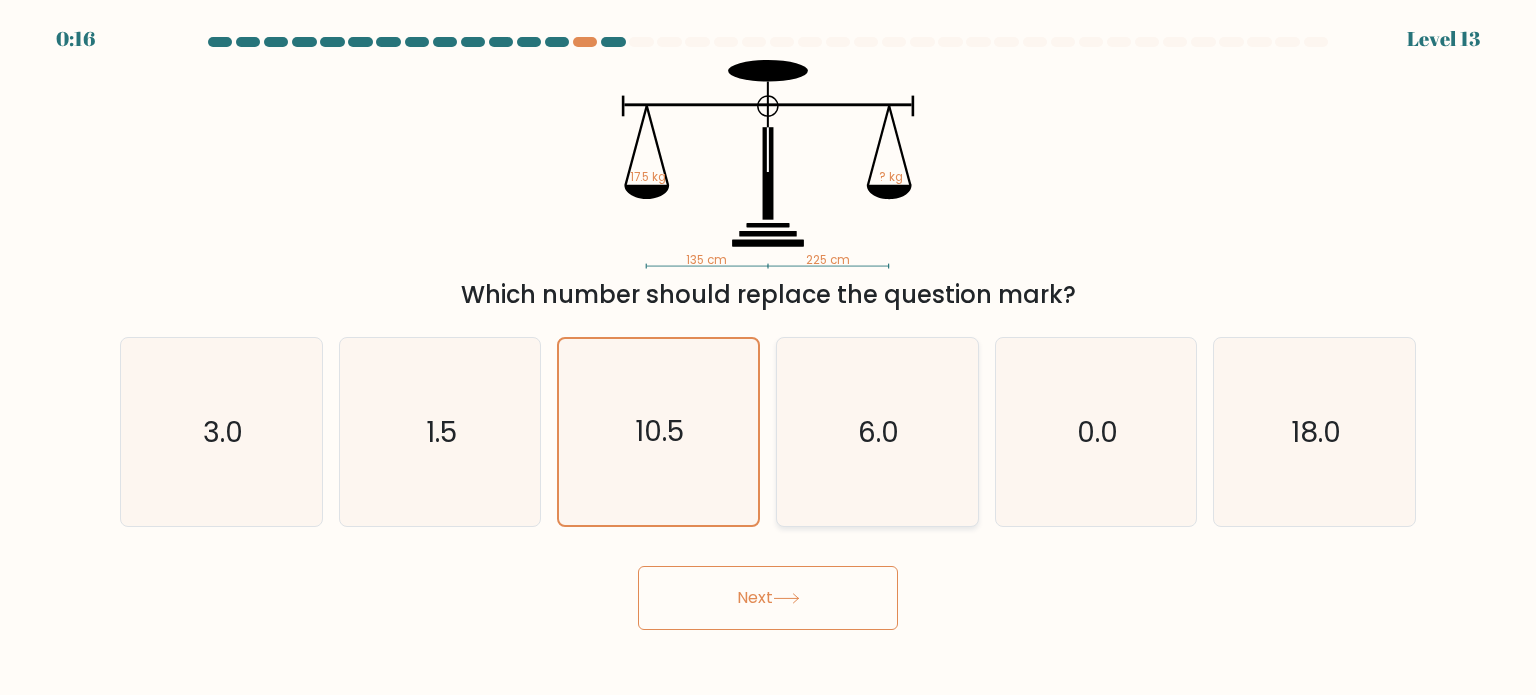 click on "6.0" 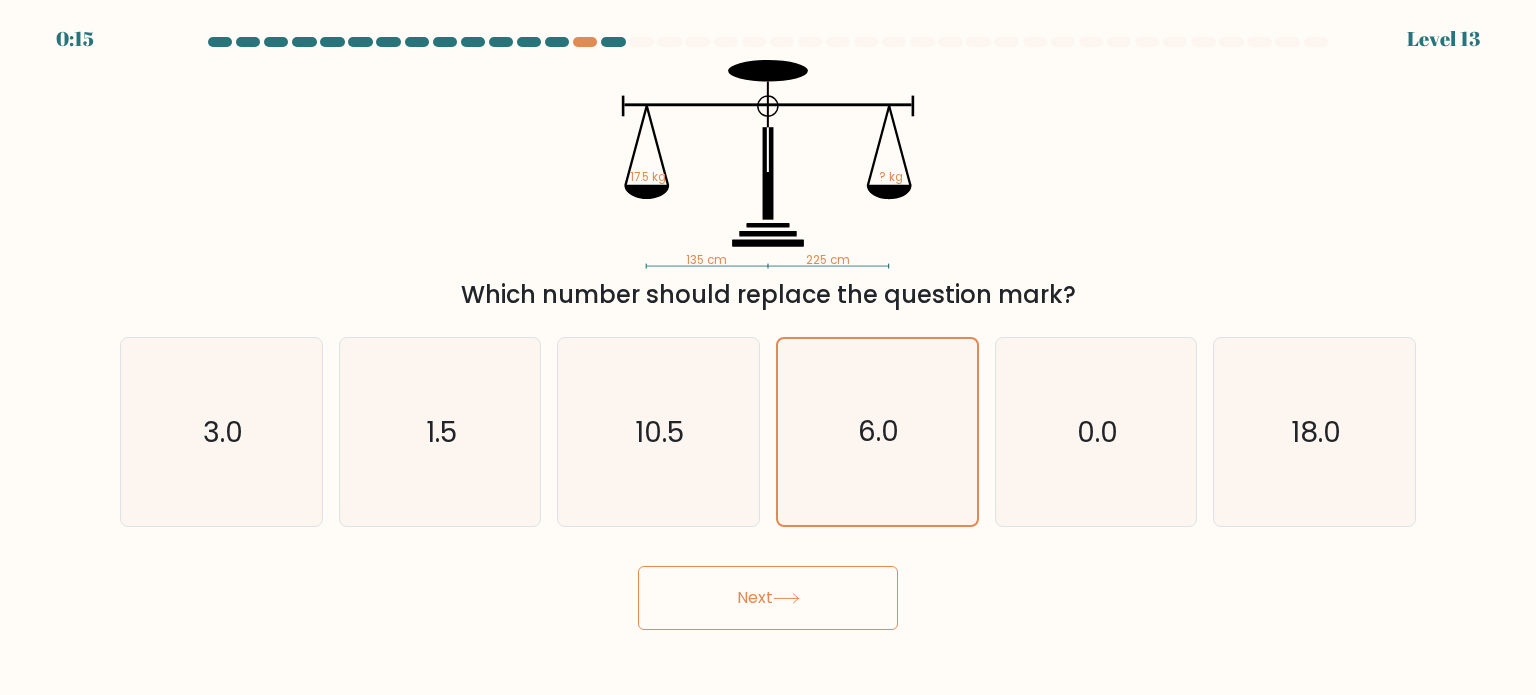 click 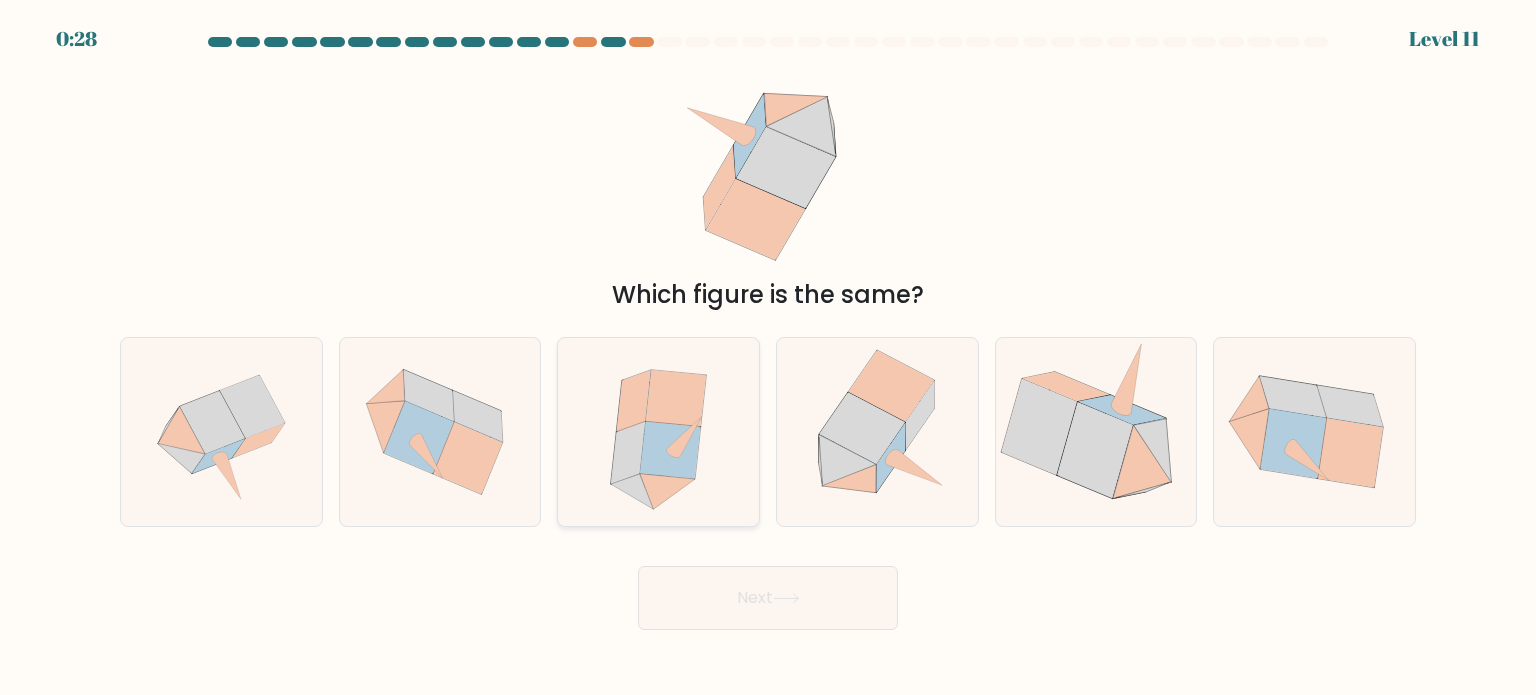 click 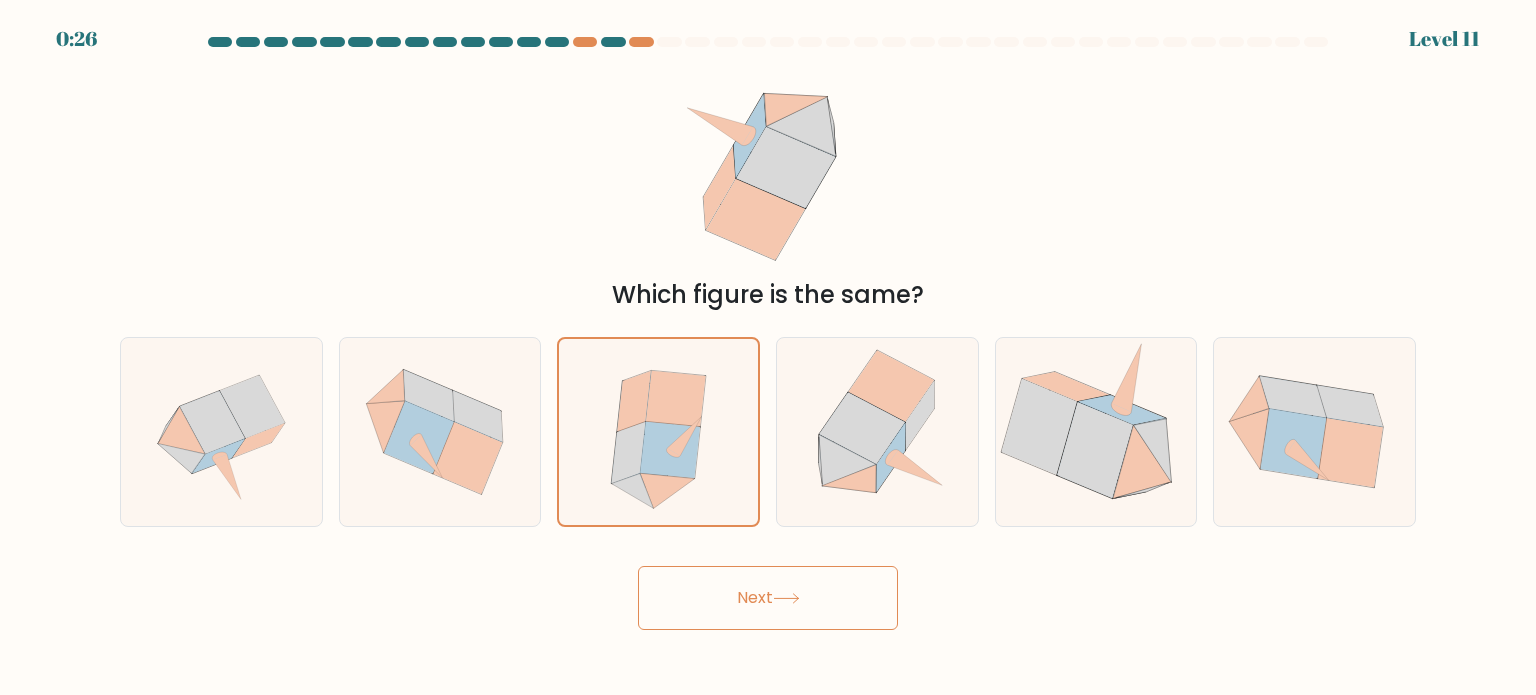 click on "Next" at bounding box center (768, 598) 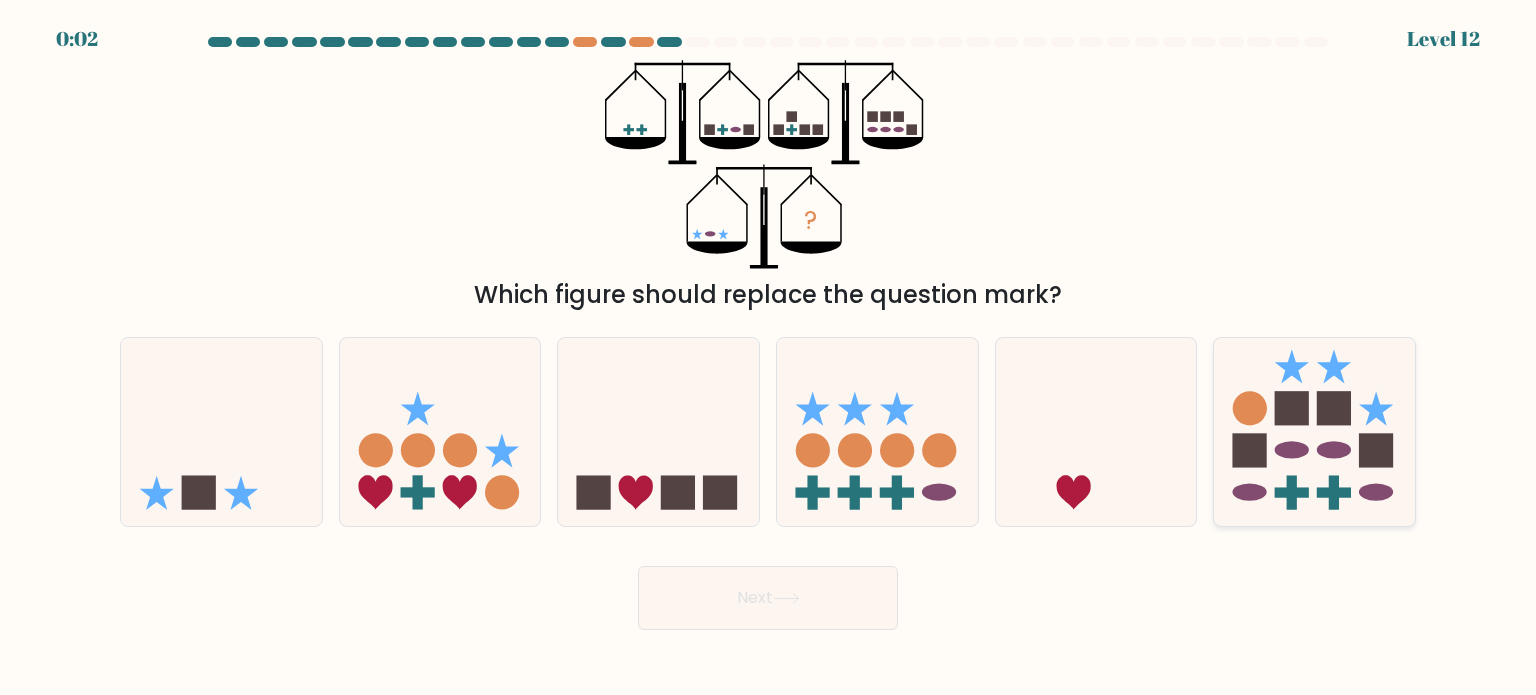 click 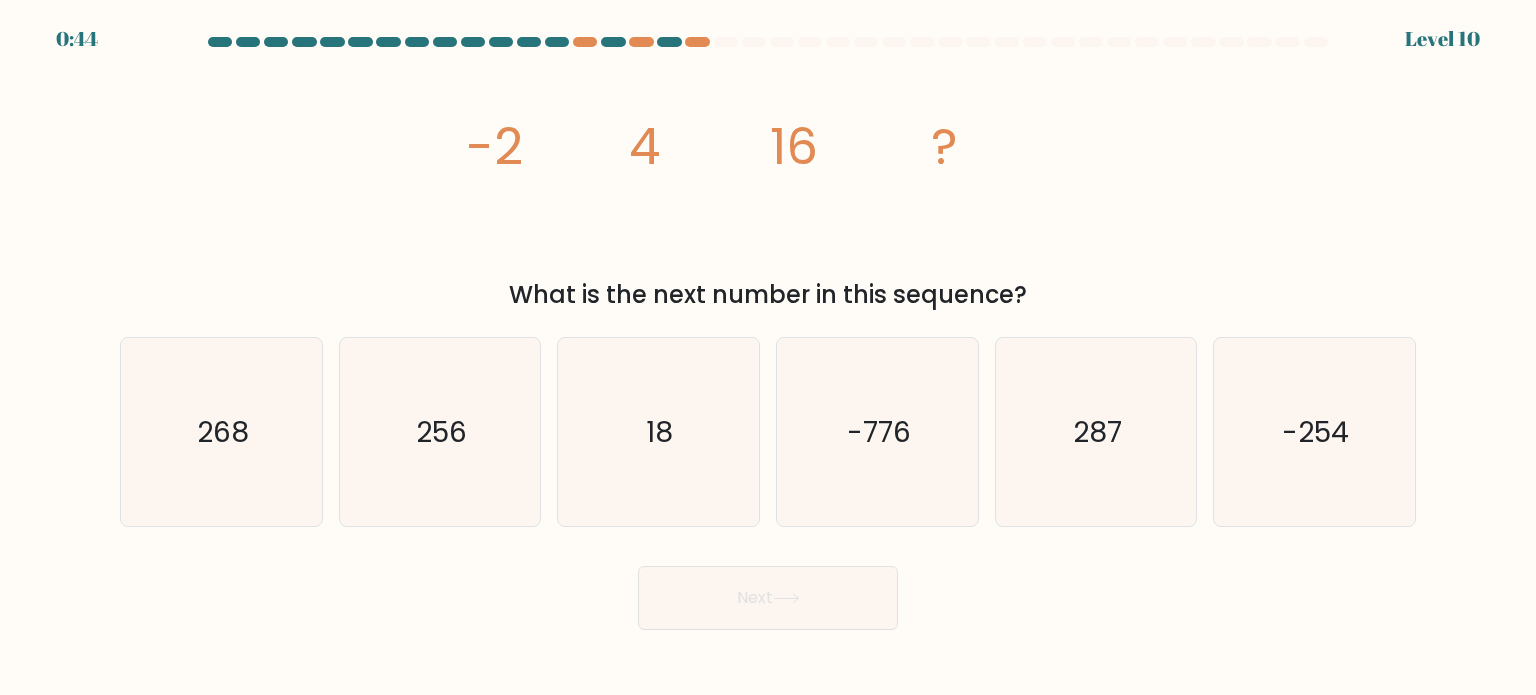 scroll, scrollTop: 0, scrollLeft: 0, axis: both 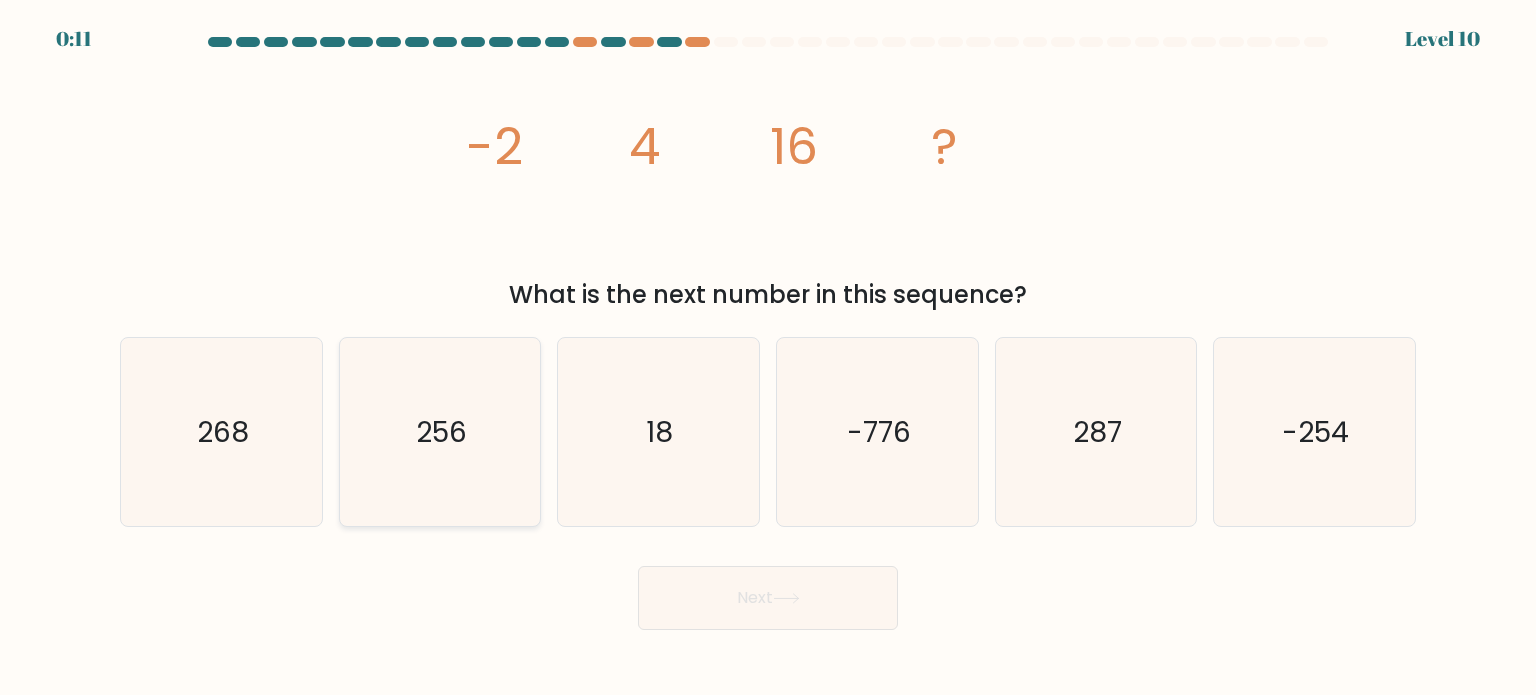 click on "256" 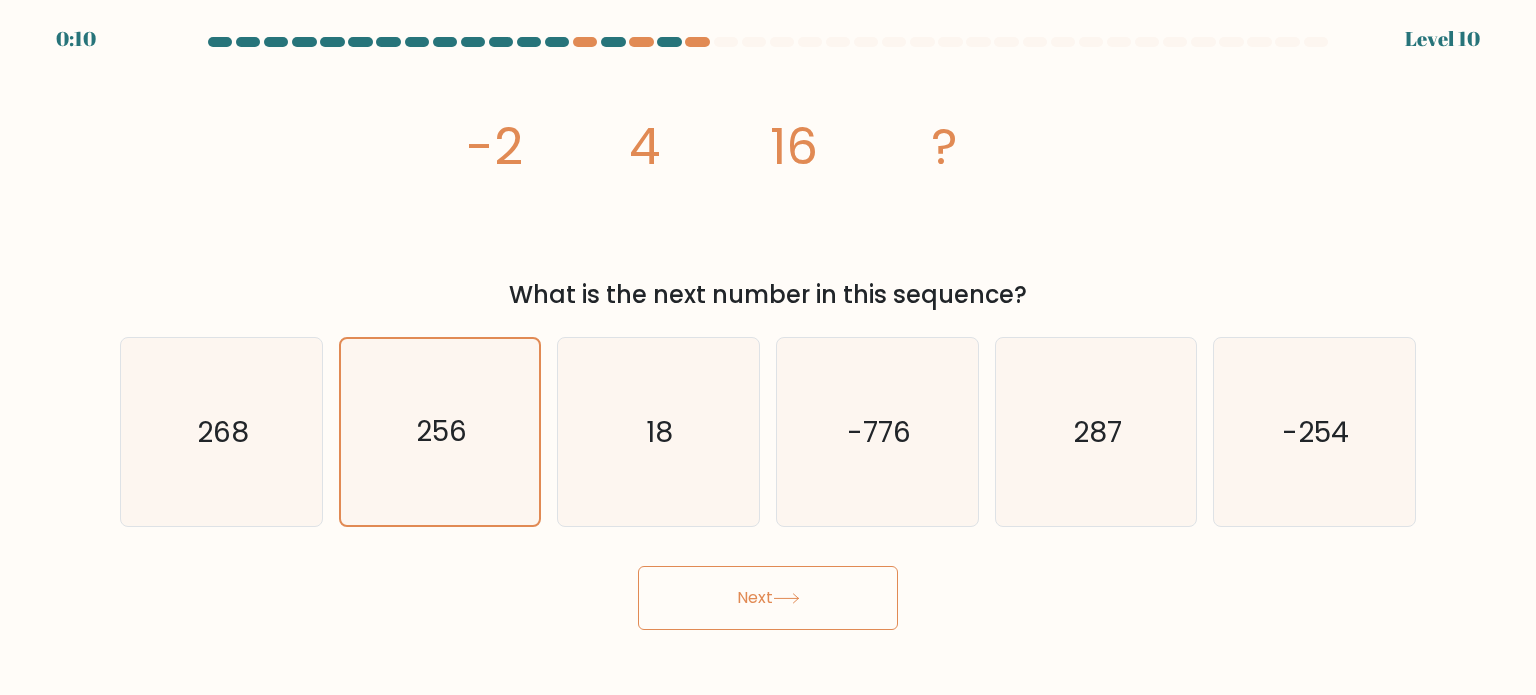 click on "Next" at bounding box center (768, 598) 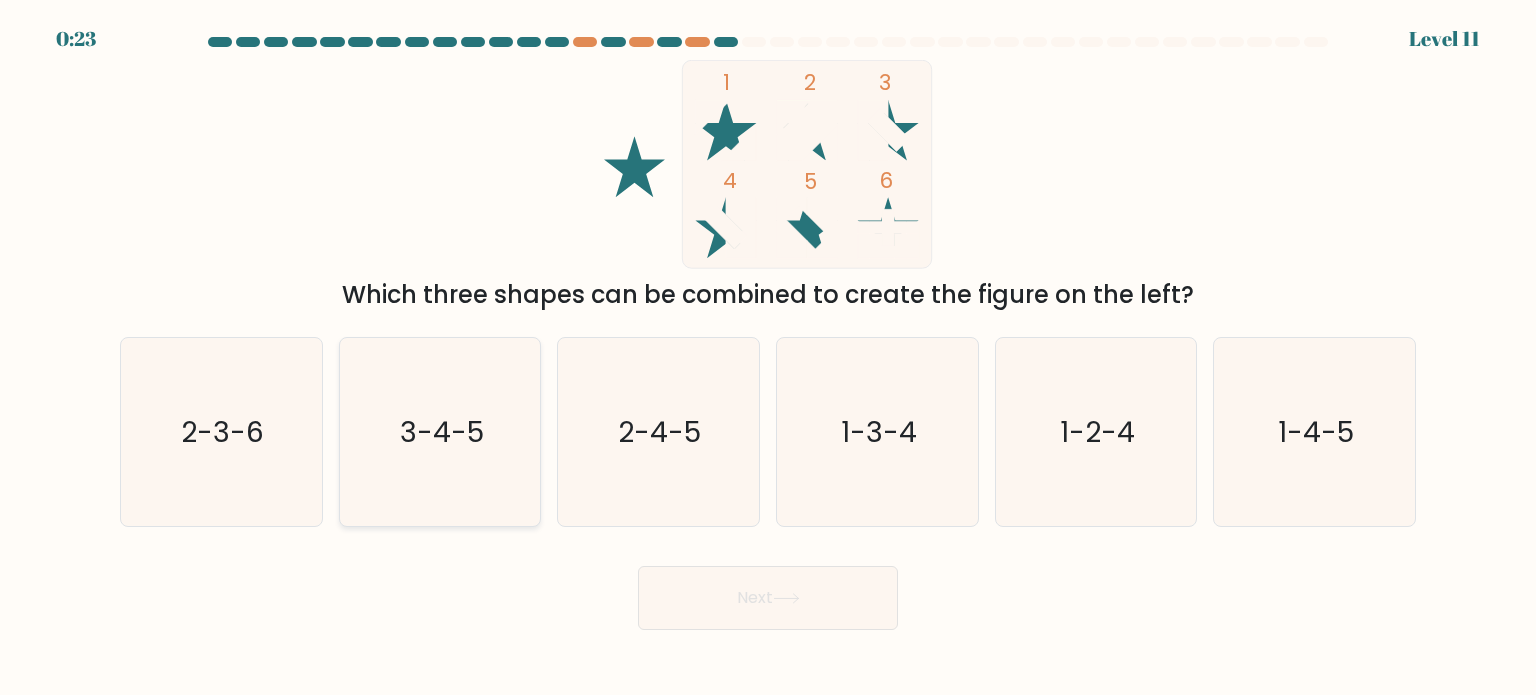 click on "3-4-5" 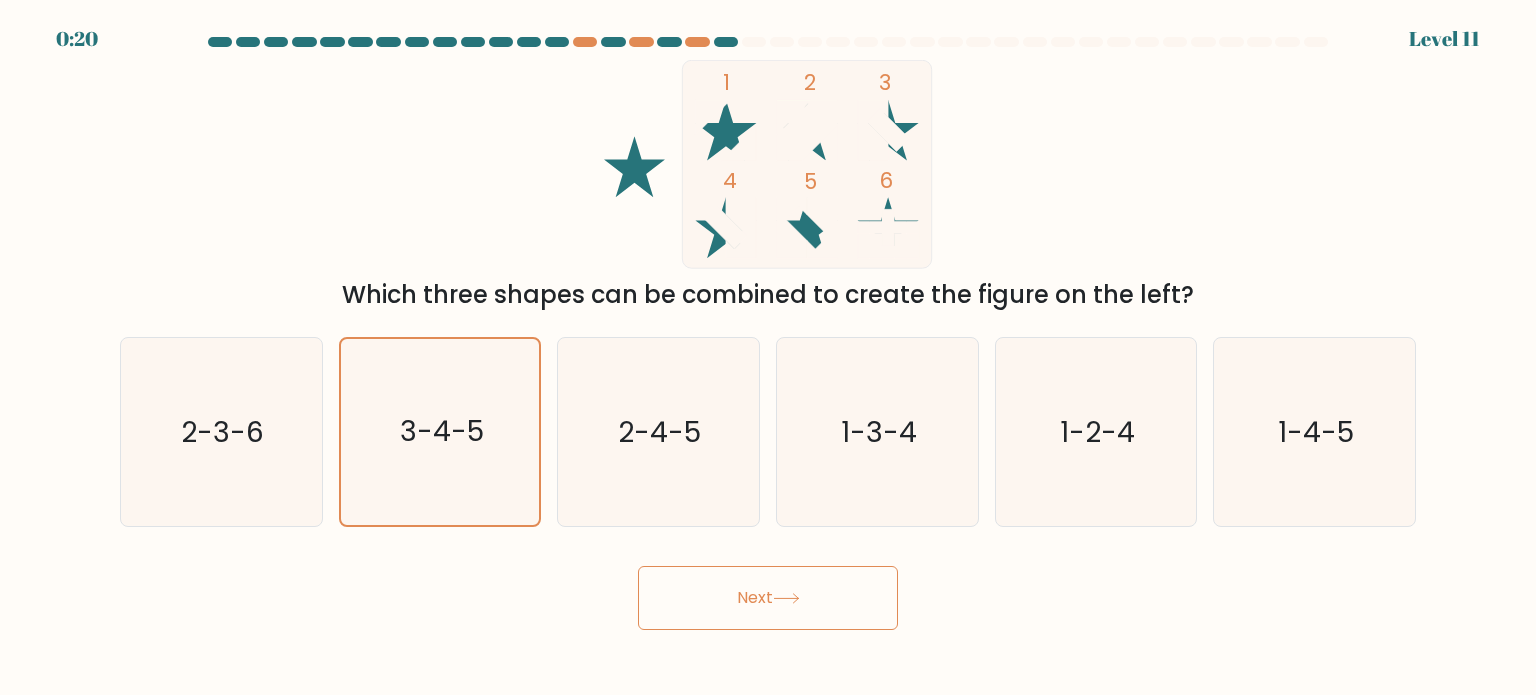 click on "Next" at bounding box center (768, 598) 